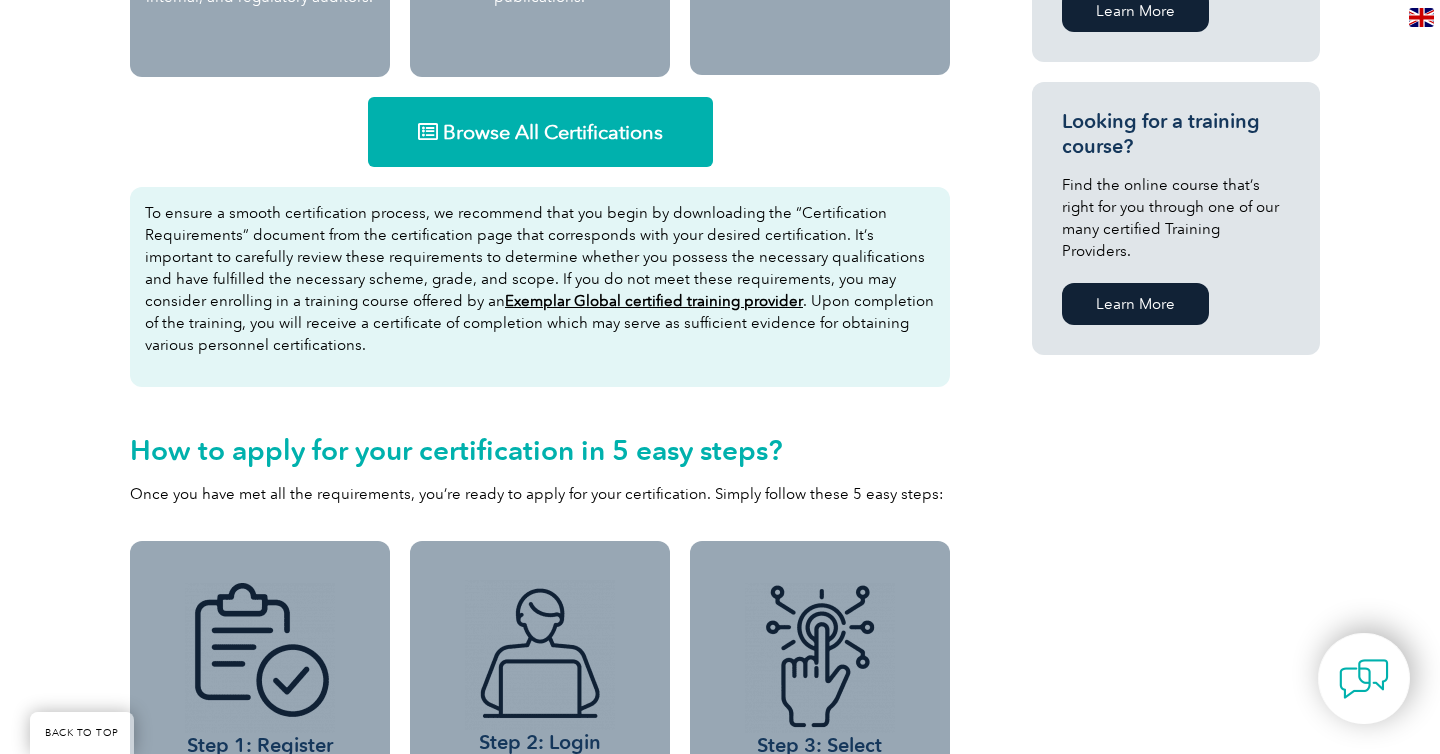 scroll, scrollTop: 1272, scrollLeft: 0, axis: vertical 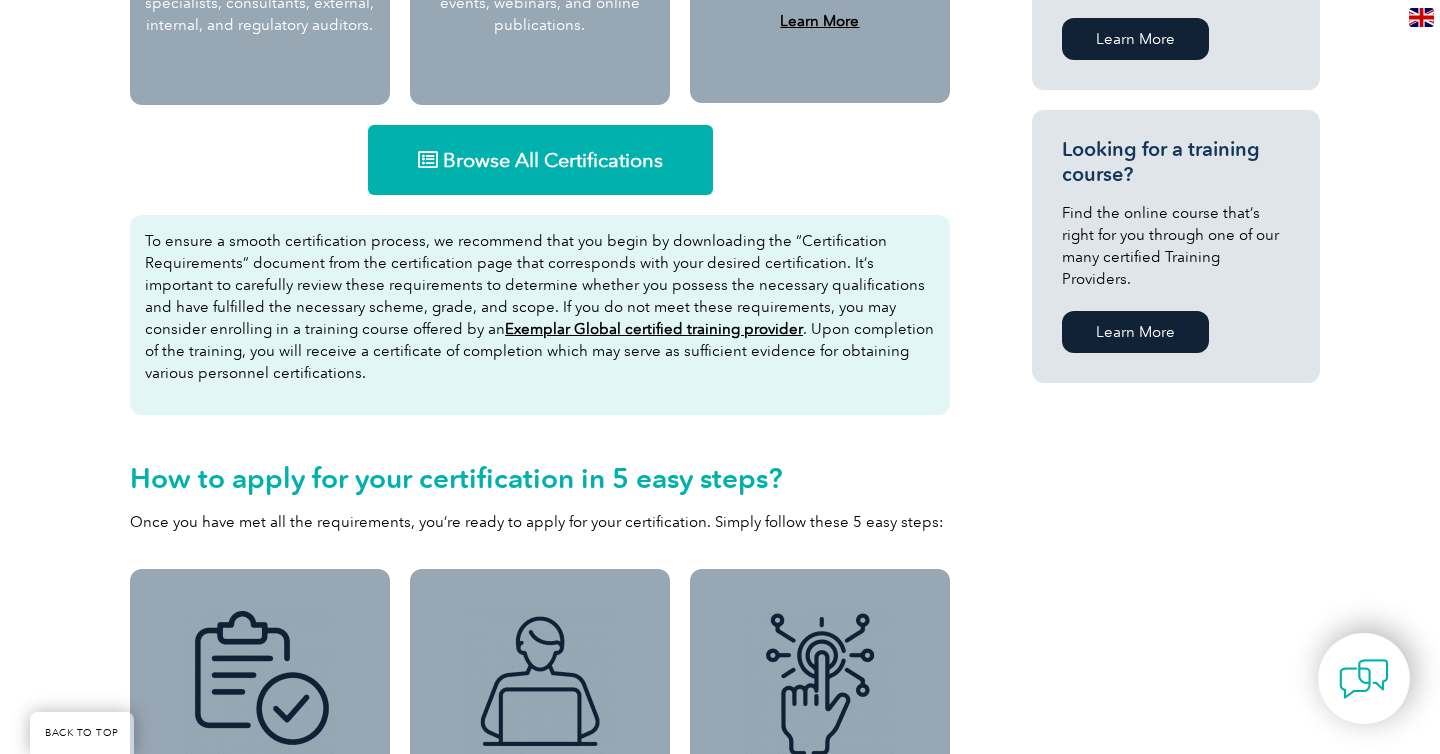 click on "Browse All Certifications" at bounding box center [553, 160] 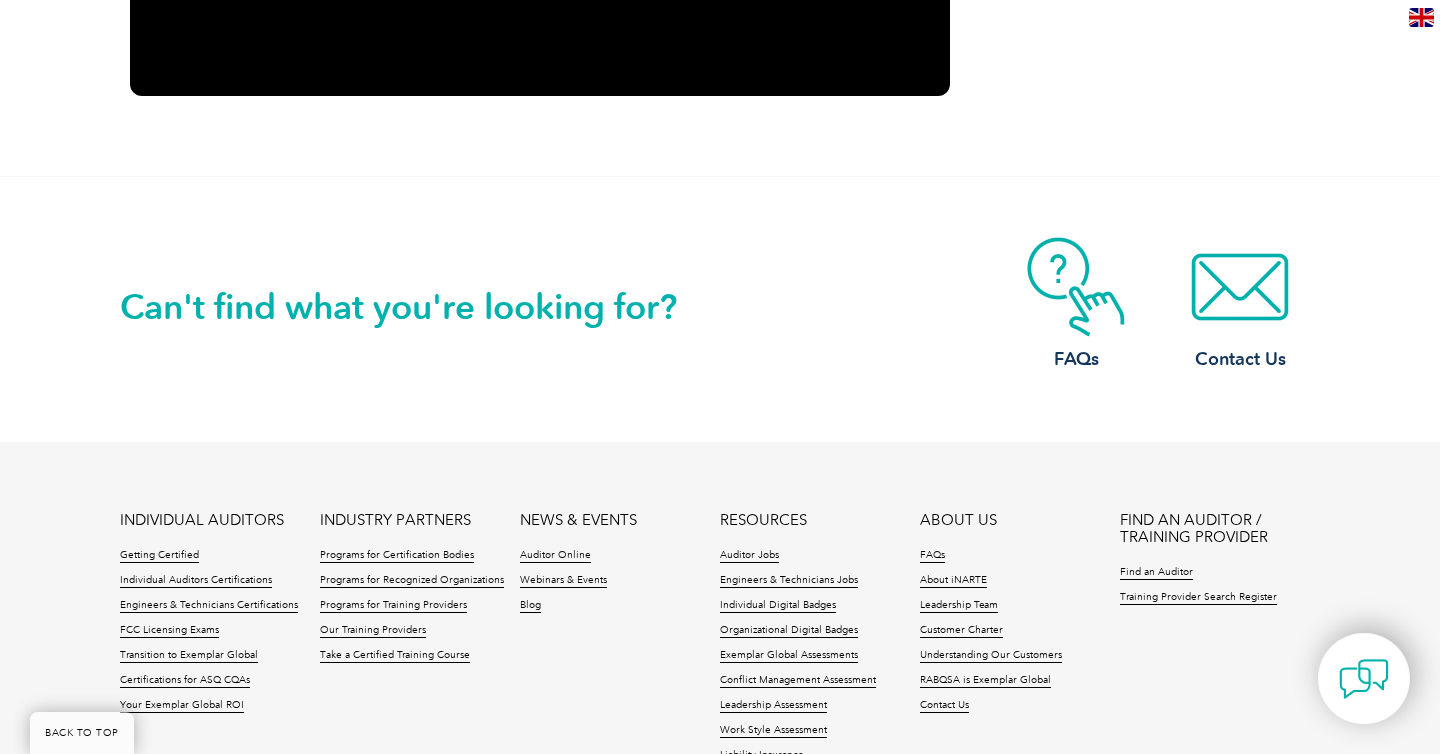 scroll, scrollTop: 2657, scrollLeft: 0, axis: vertical 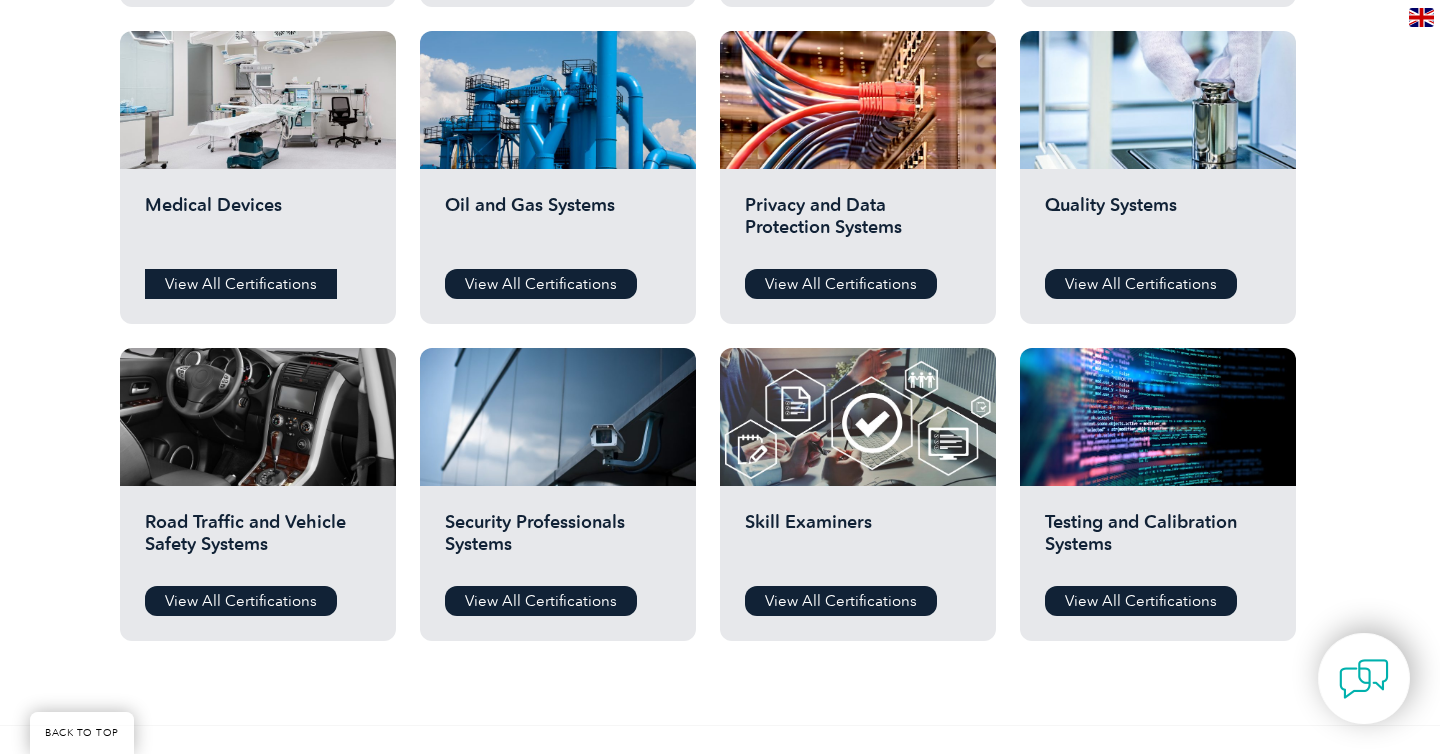 click on "View All Certifications" at bounding box center (241, 284) 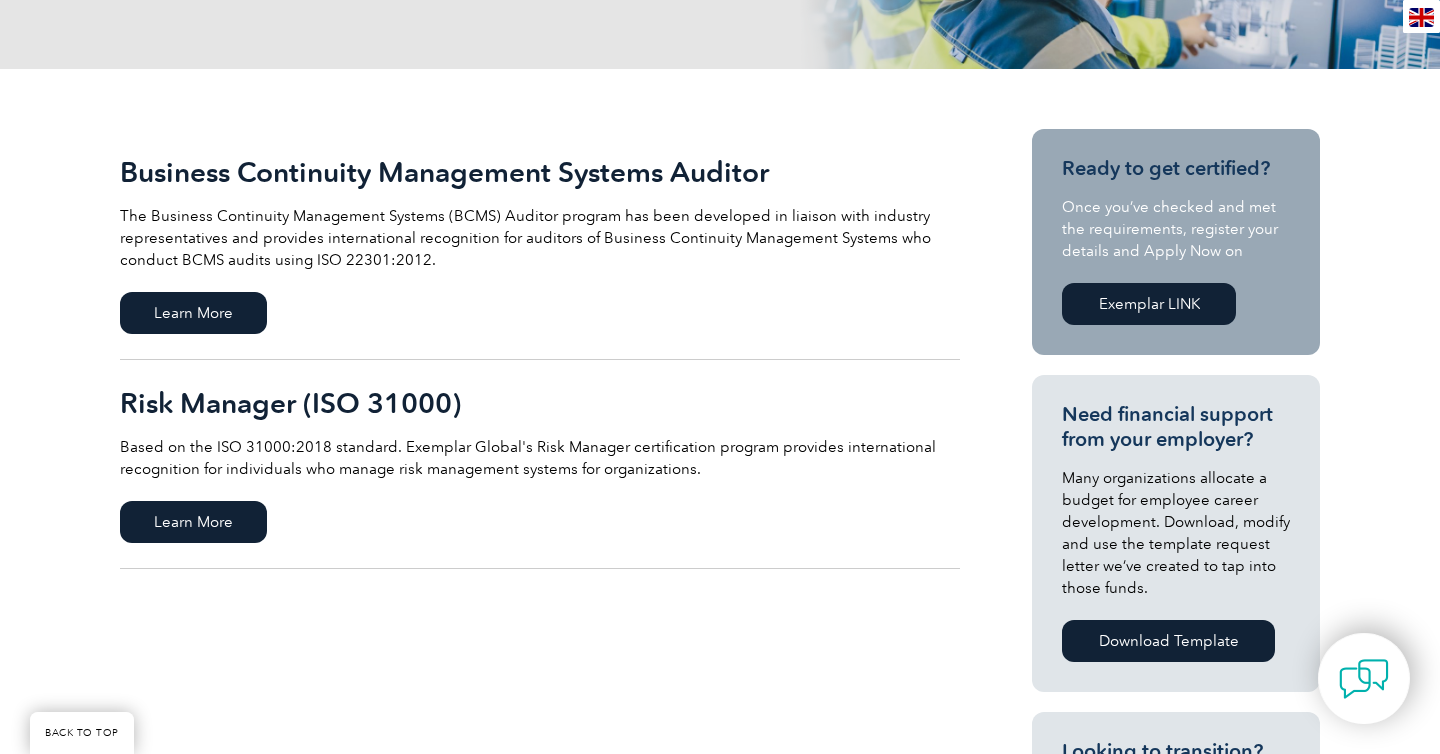 scroll, scrollTop: 384, scrollLeft: 0, axis: vertical 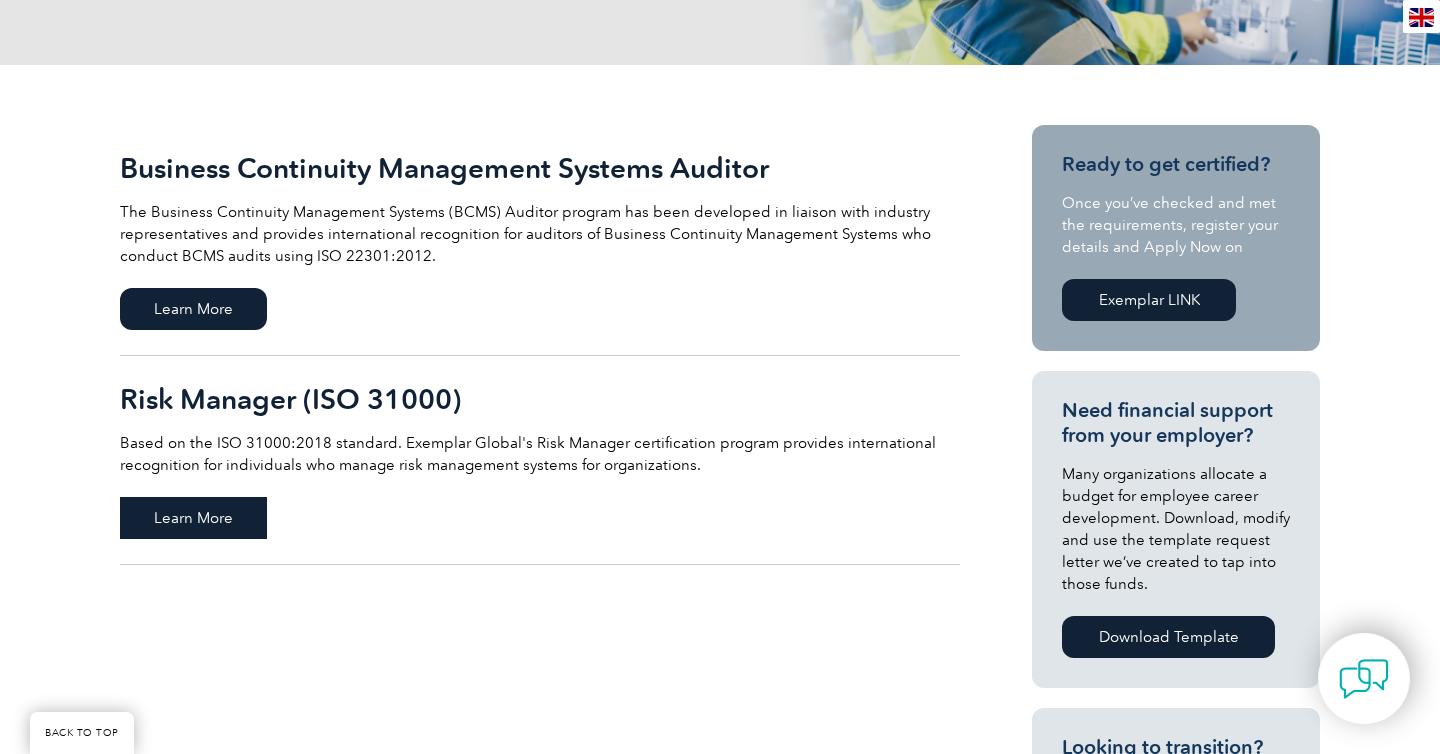 click on "Learn More" at bounding box center [193, 518] 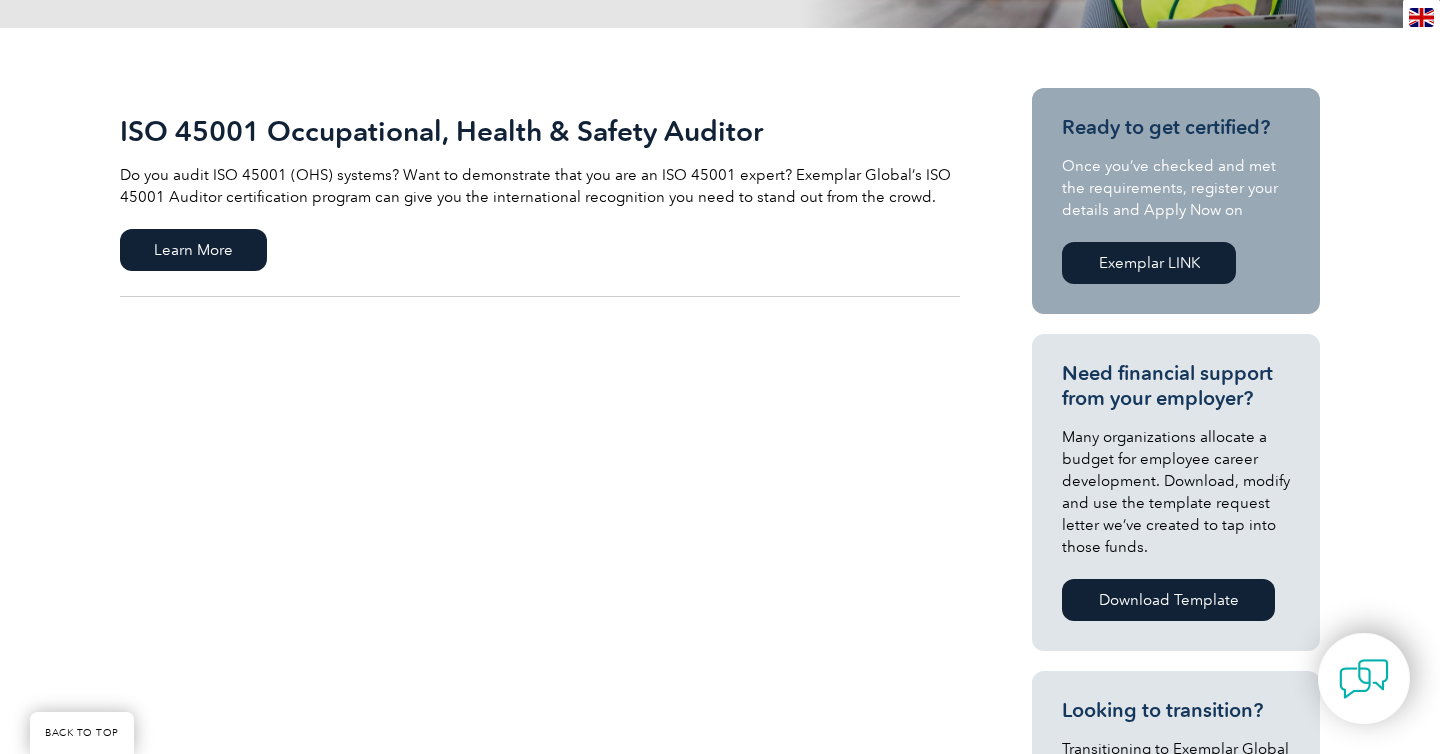 scroll, scrollTop: 422, scrollLeft: 0, axis: vertical 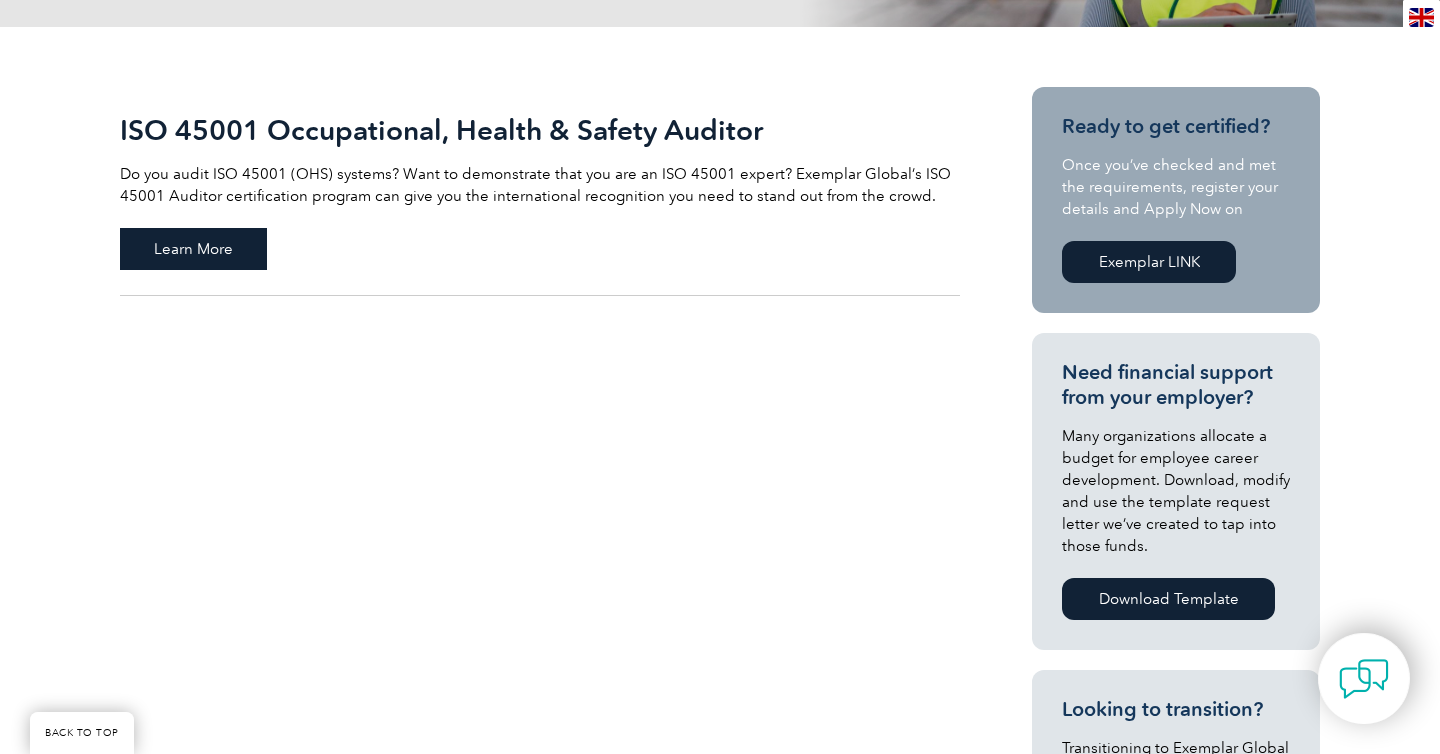 click on "Learn More" at bounding box center [193, 249] 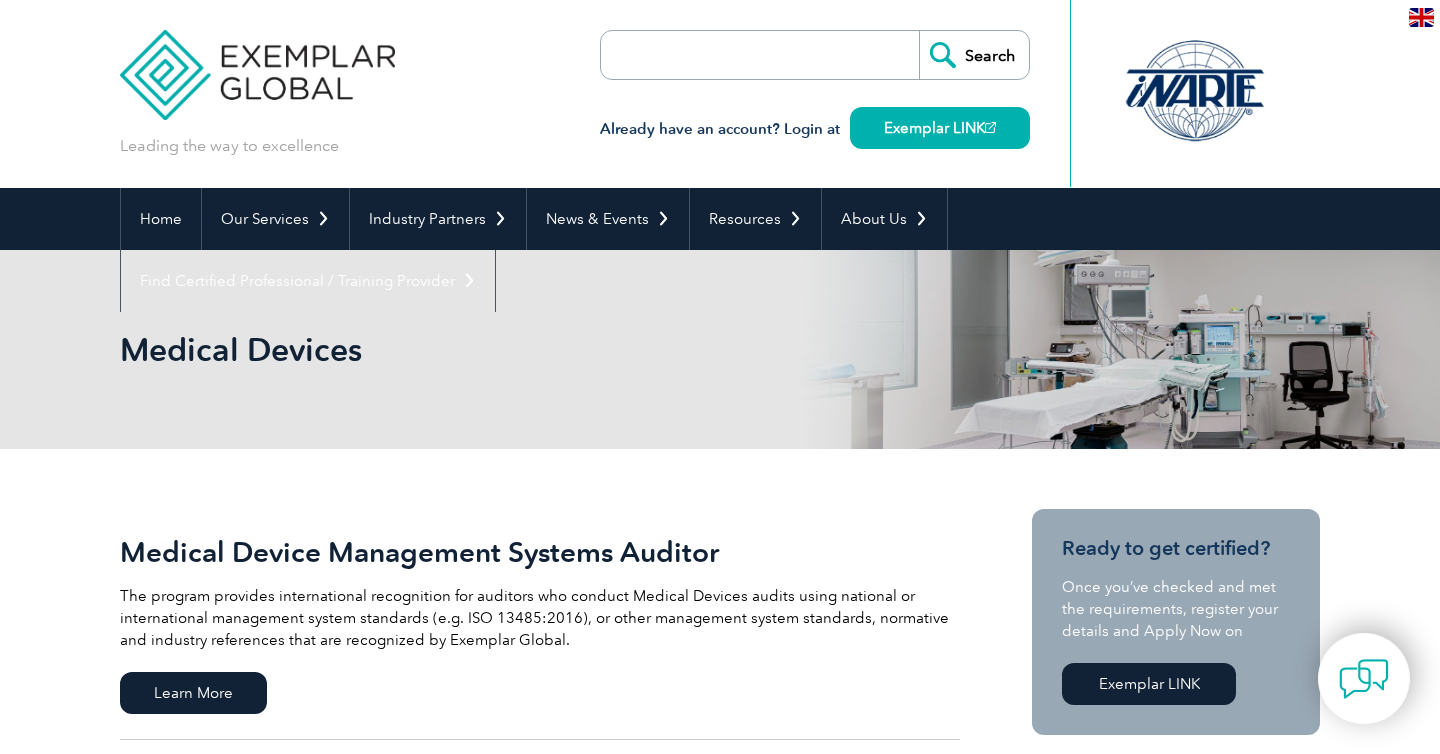 scroll, scrollTop: 0, scrollLeft: 0, axis: both 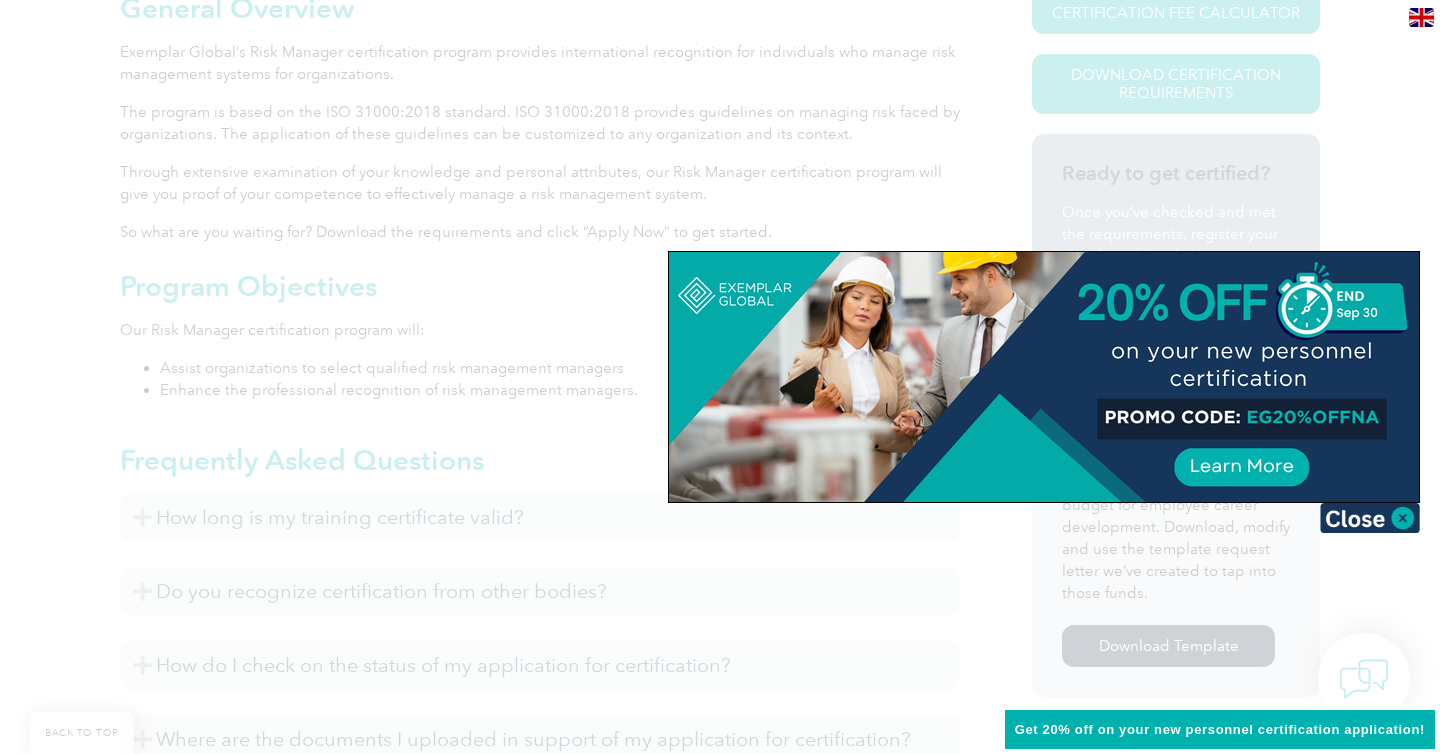 click at bounding box center [720, 377] 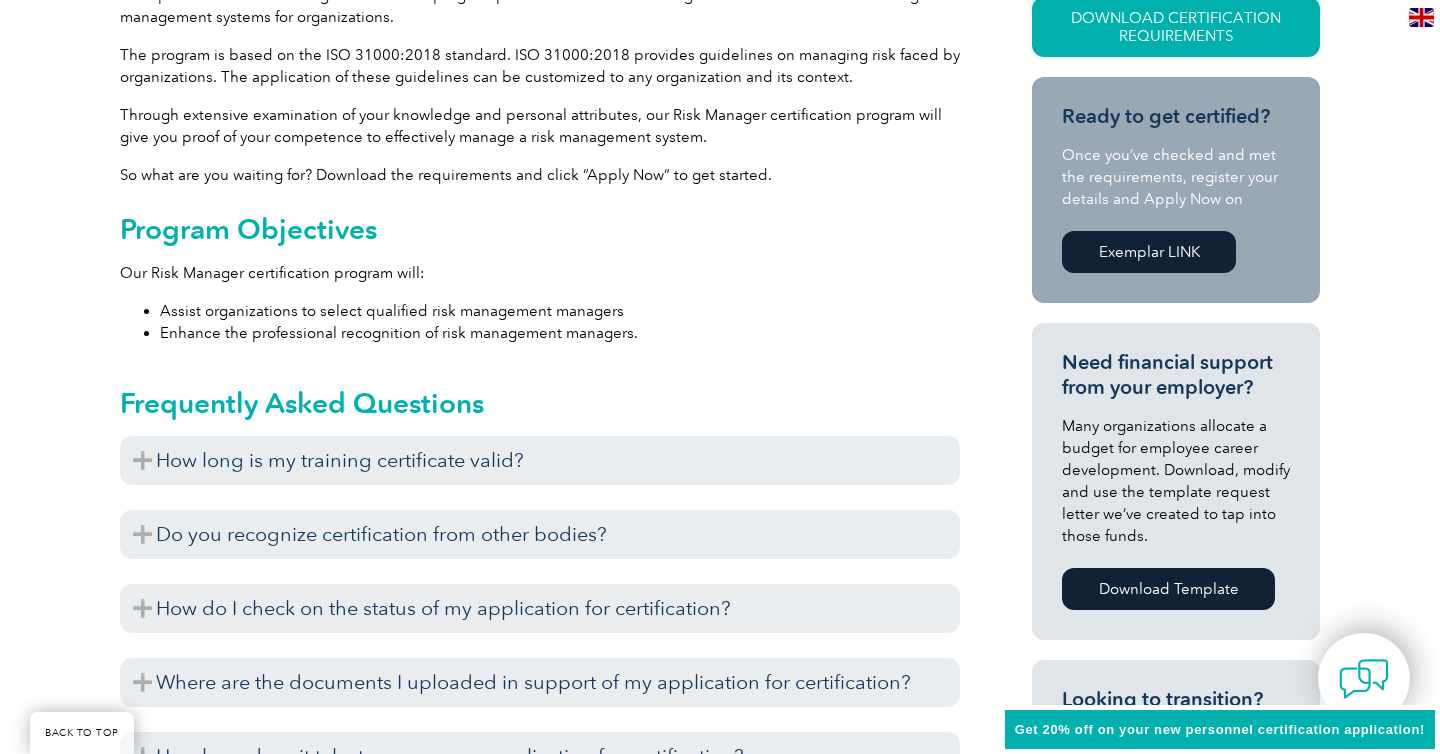 scroll, scrollTop: 626, scrollLeft: 0, axis: vertical 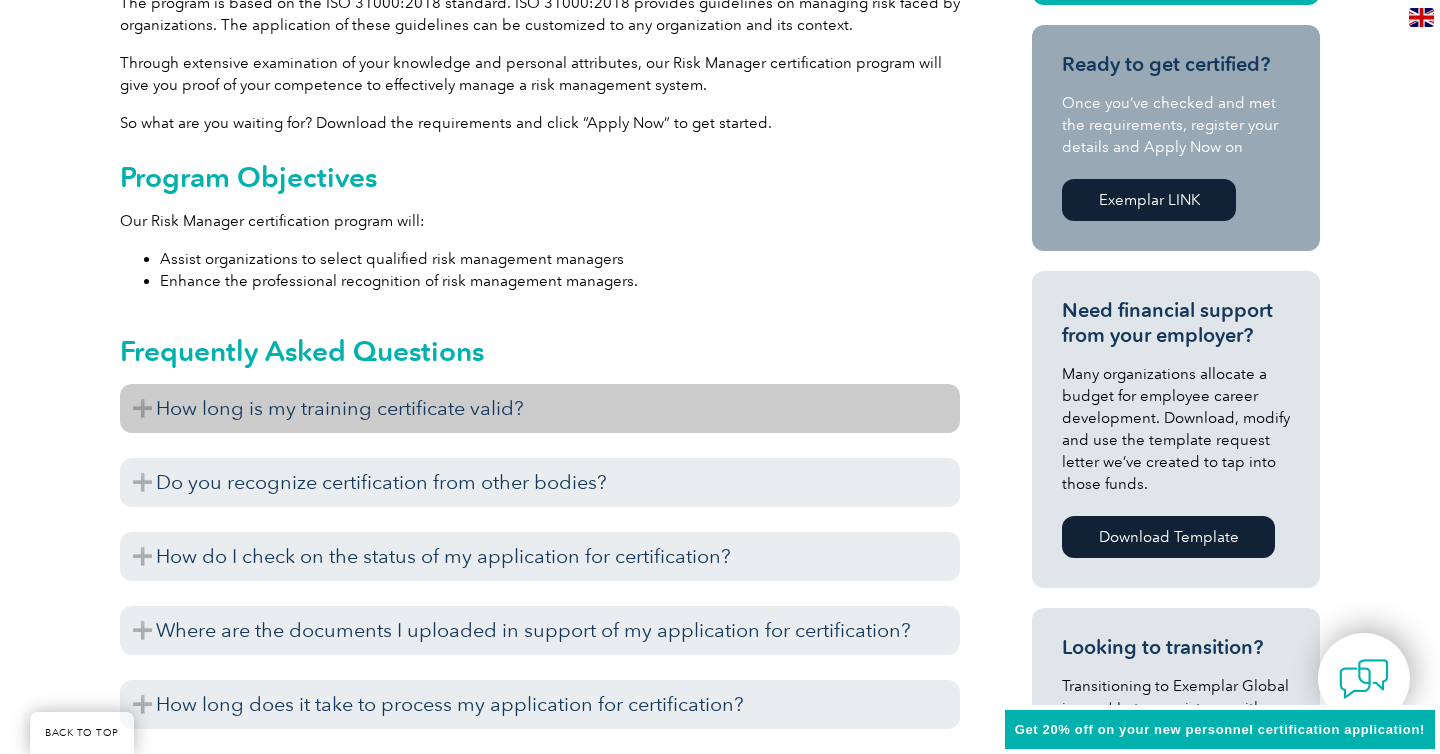 click on "How long is my training certificate valid?" at bounding box center [540, 408] 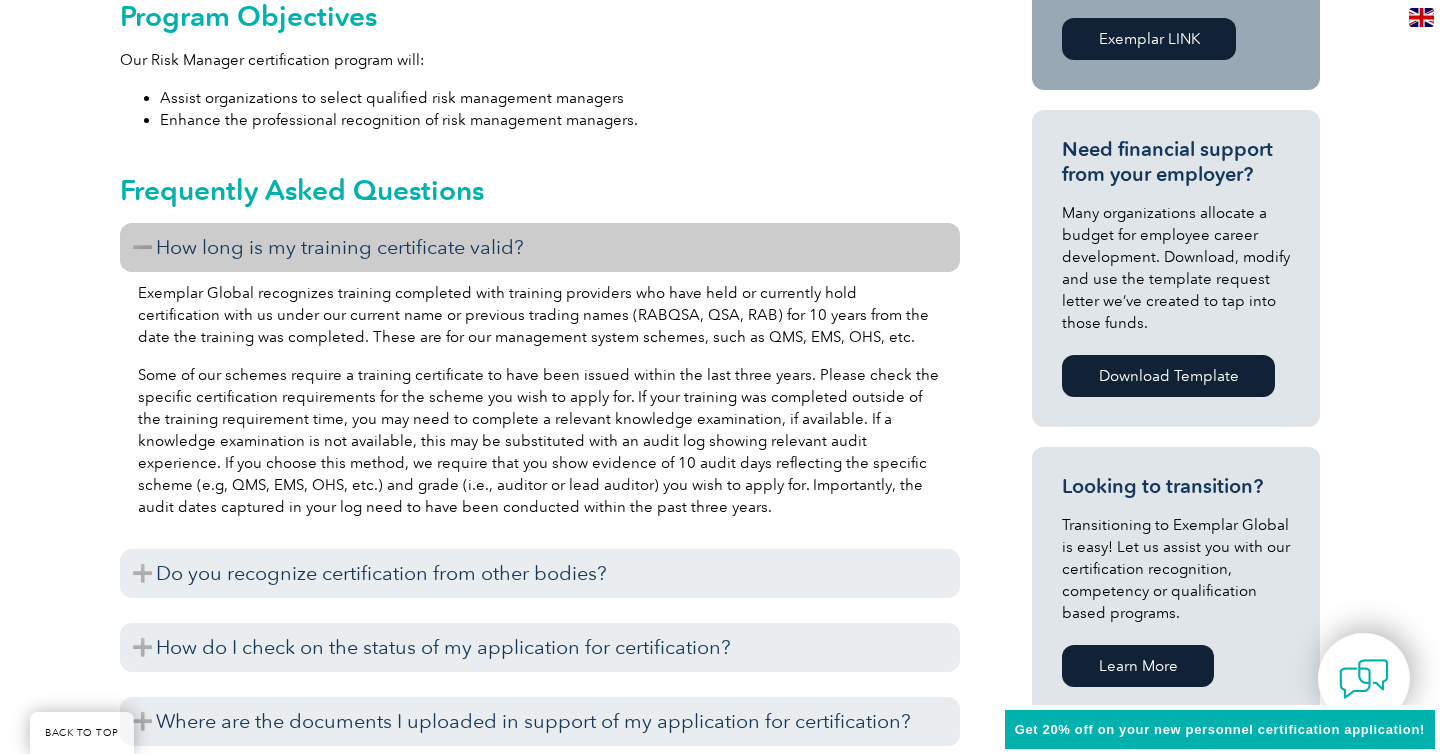 scroll, scrollTop: 834, scrollLeft: 0, axis: vertical 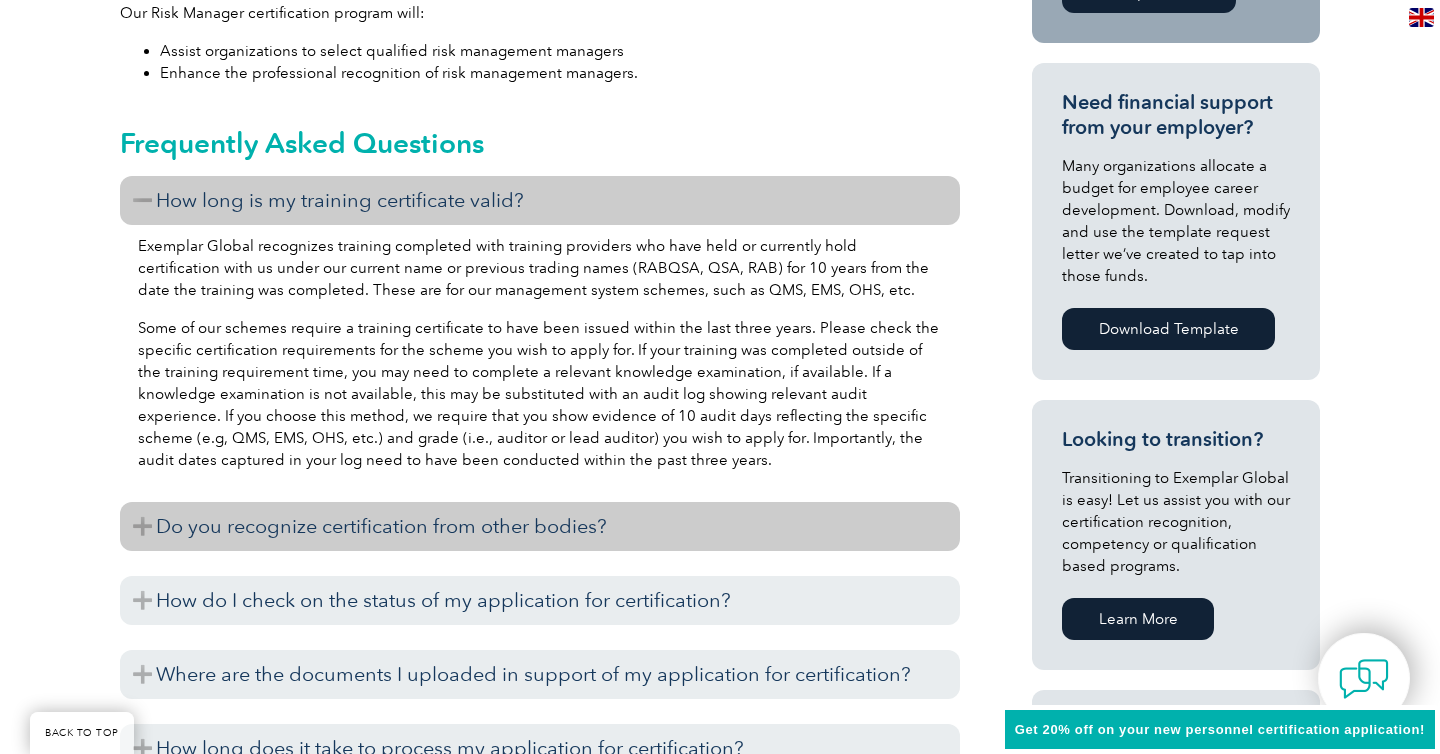 click on "Do you recognize certification from other bodies?" at bounding box center (540, 526) 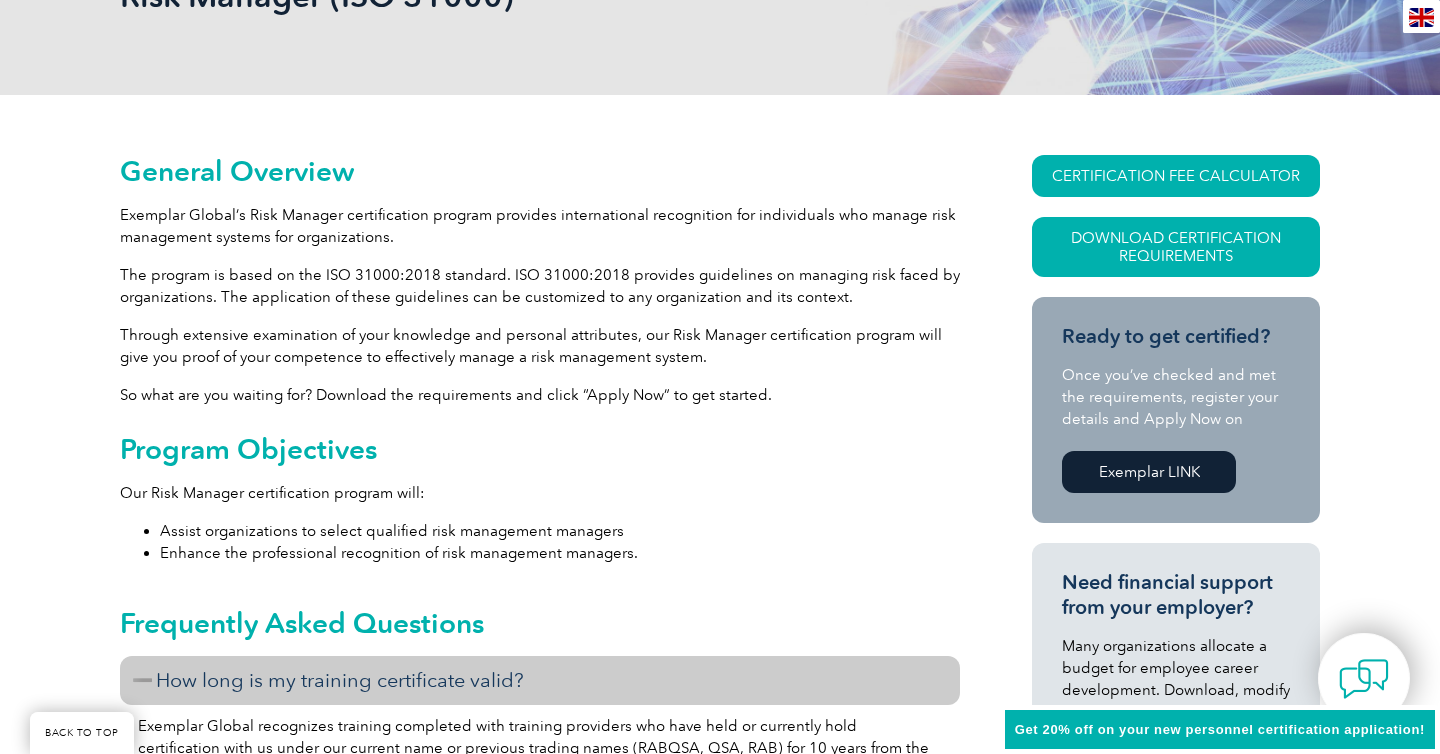 scroll, scrollTop: 347, scrollLeft: 0, axis: vertical 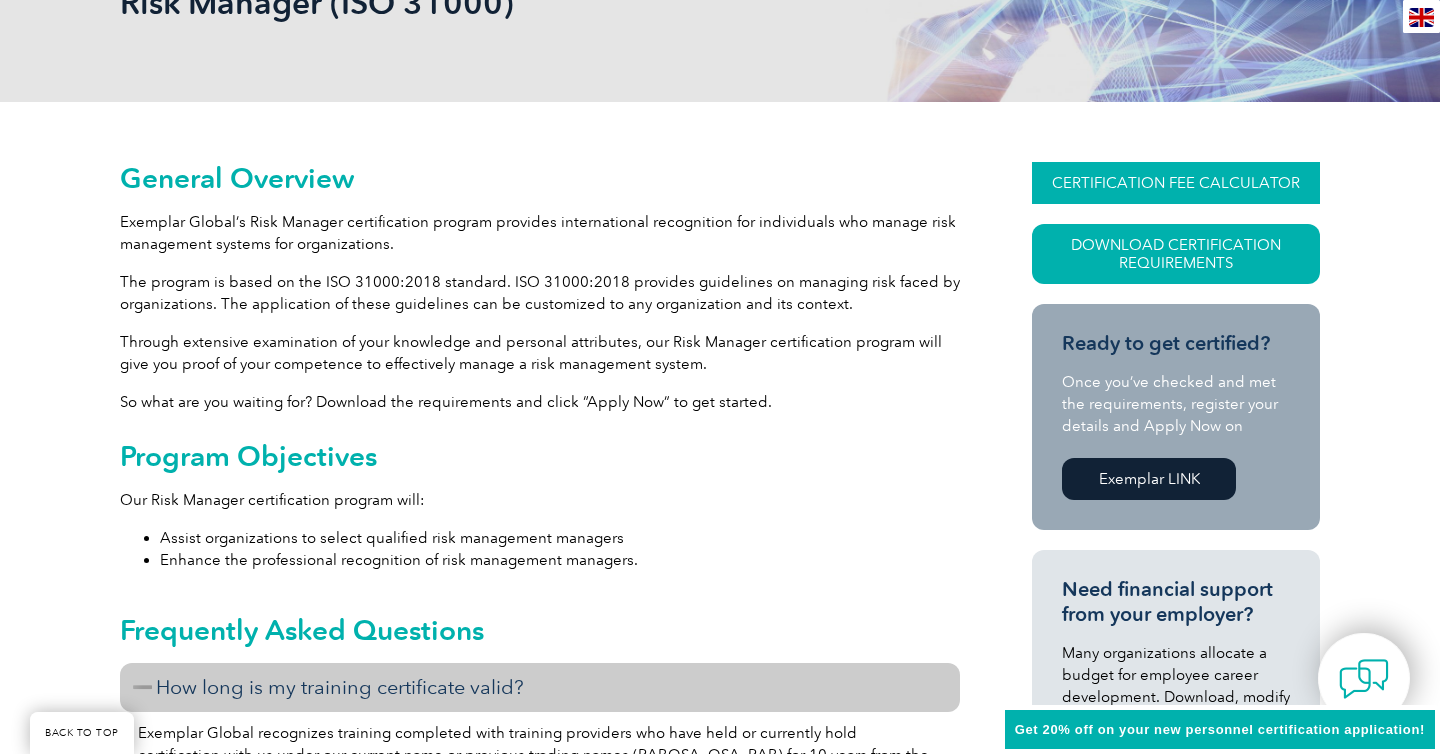 click on "CERTIFICATION FEE CALCULATOR" at bounding box center [1176, 183] 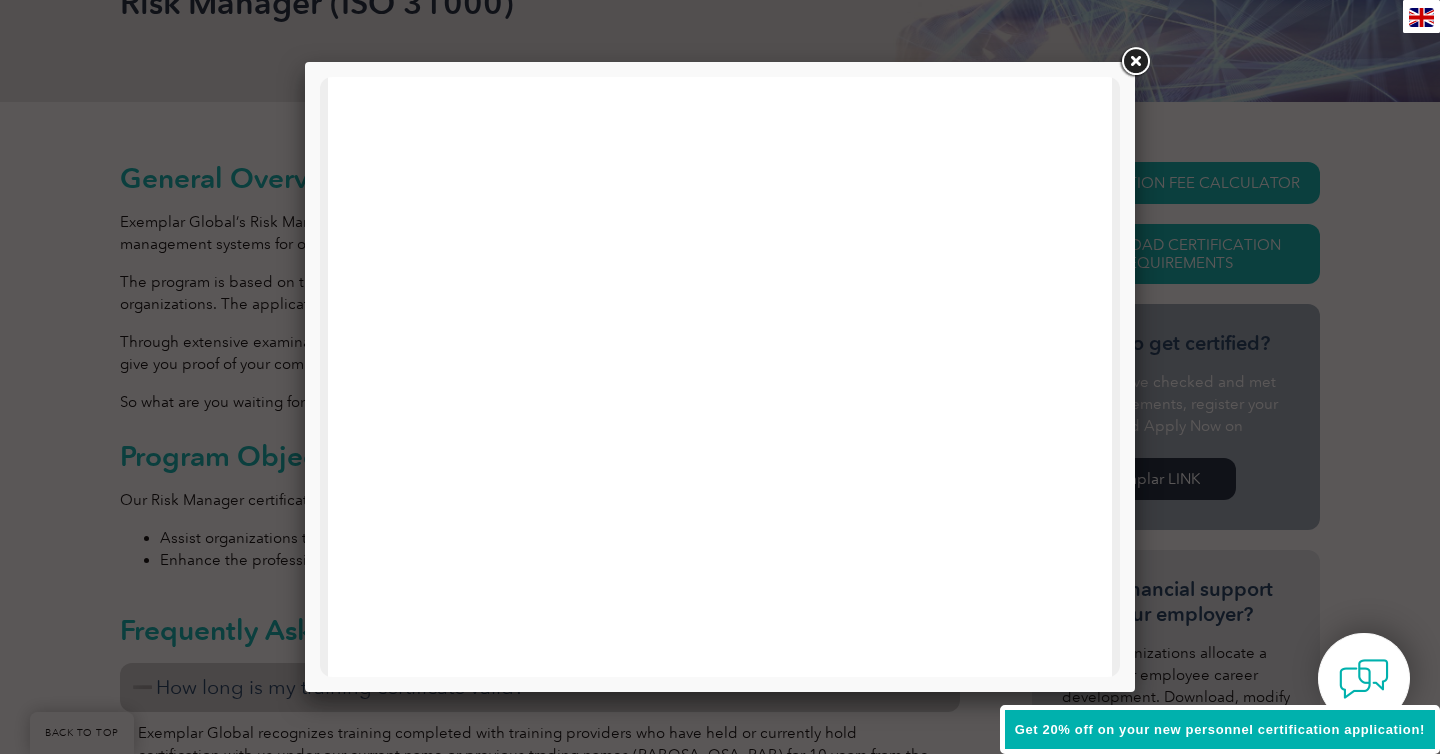 scroll, scrollTop: 703, scrollLeft: 0, axis: vertical 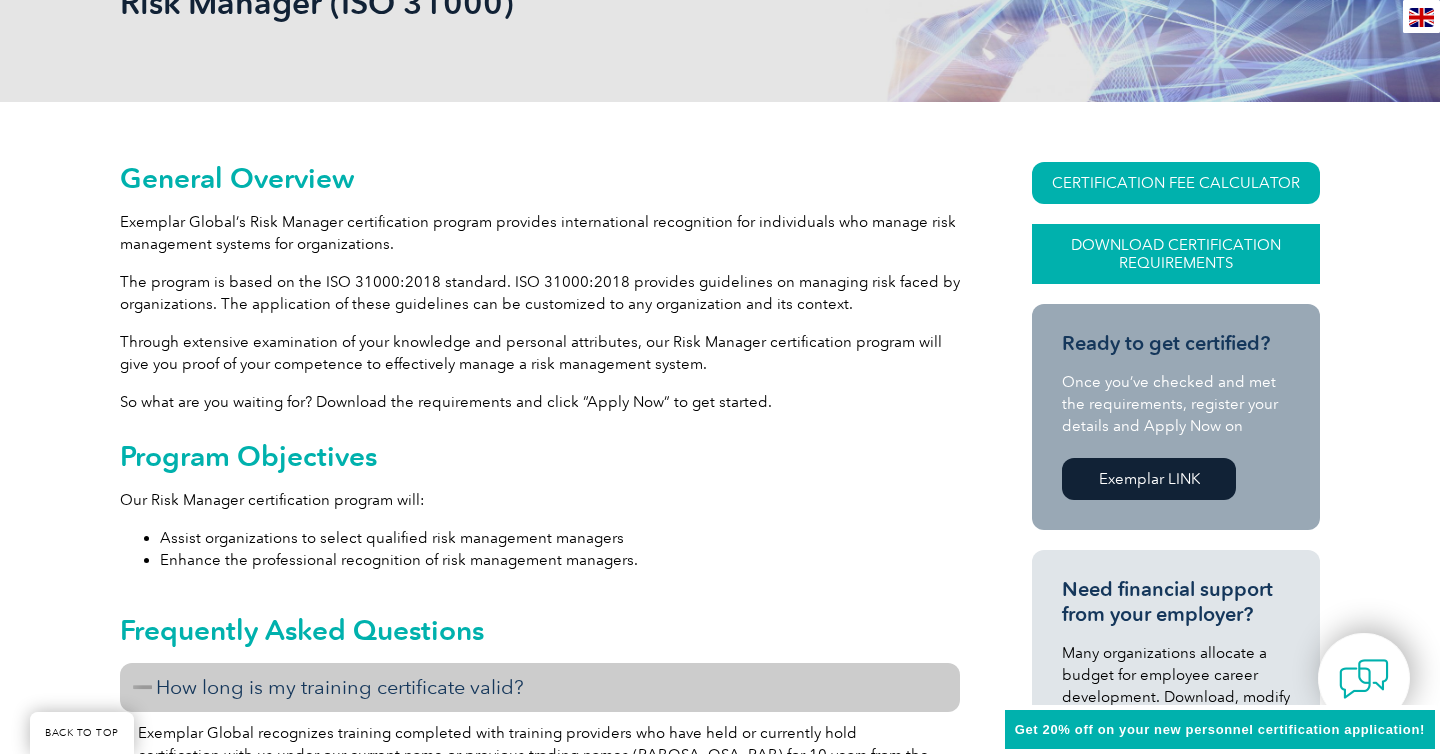 click on "Download Certification Requirements" at bounding box center (1176, 254) 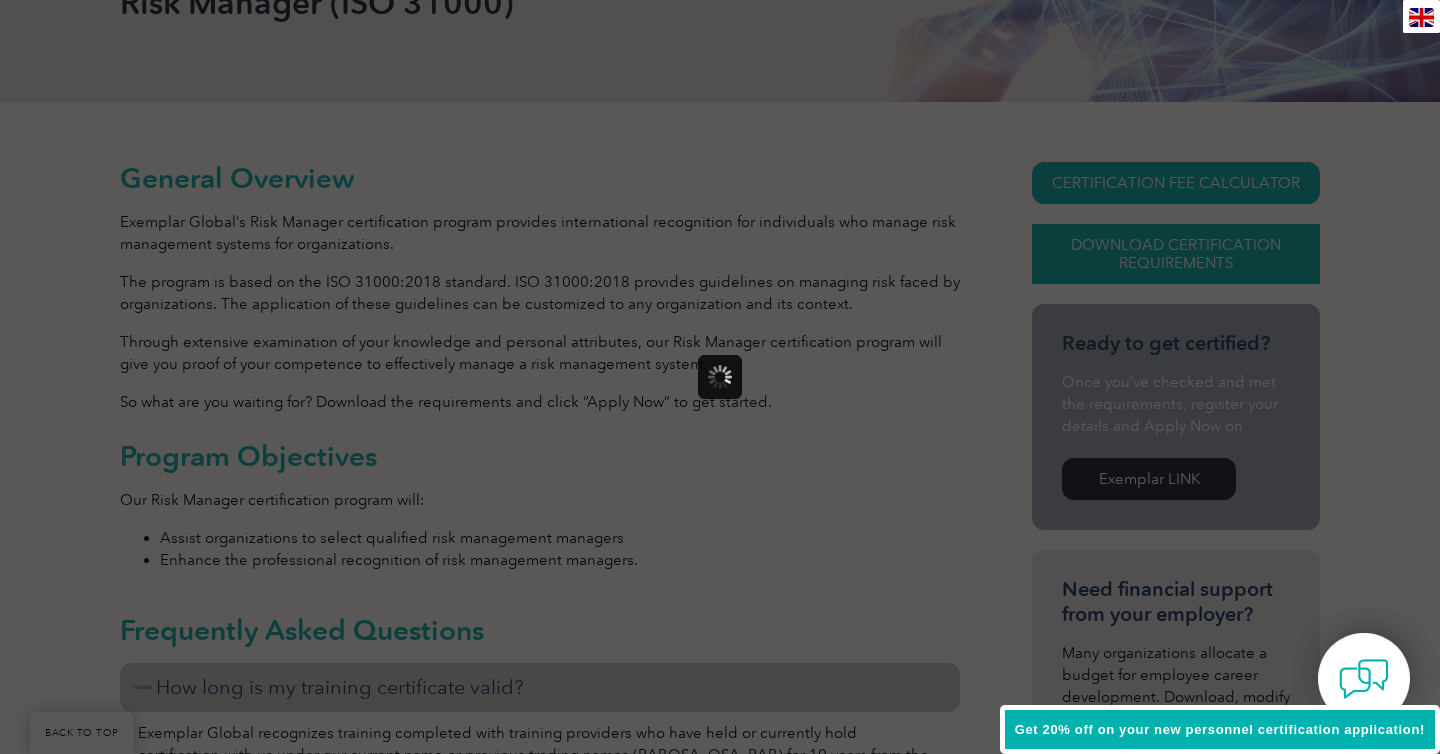 scroll, scrollTop: 0, scrollLeft: 0, axis: both 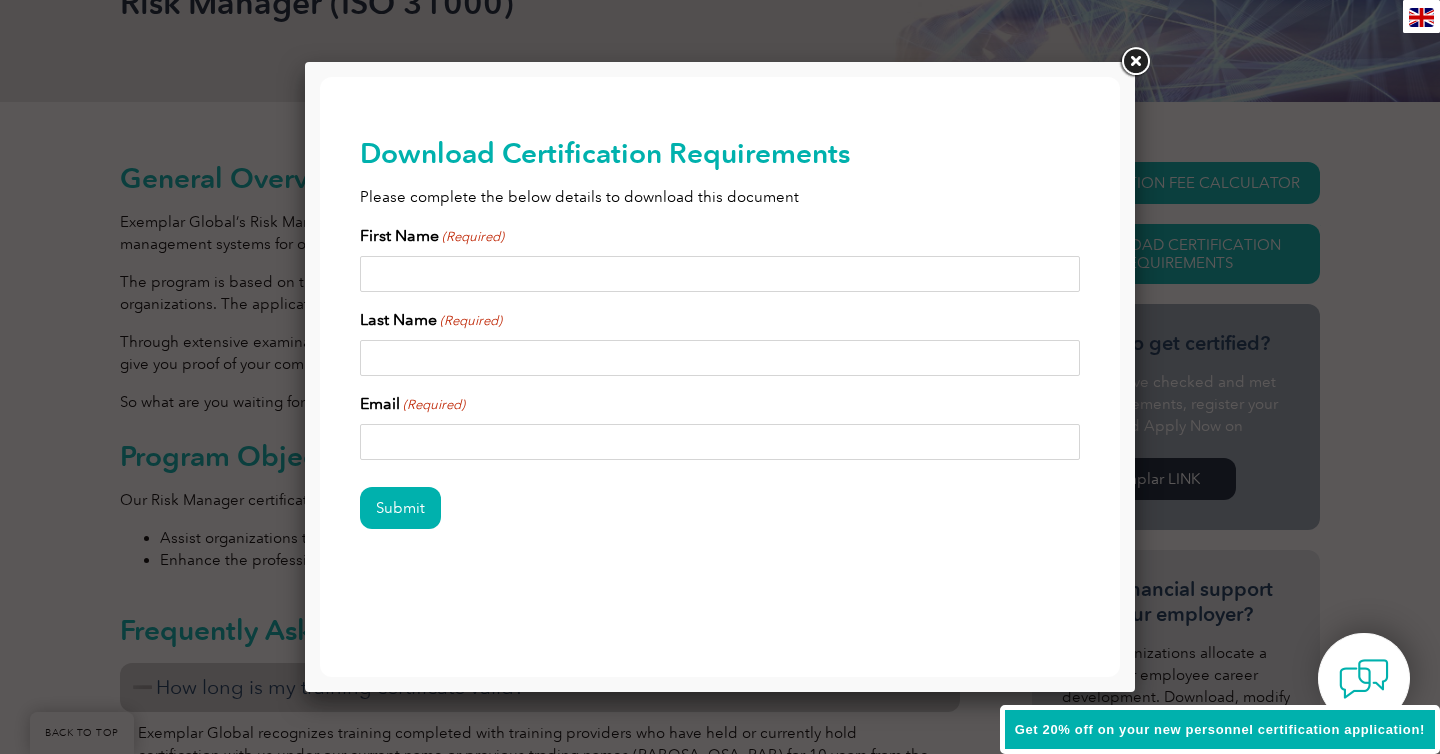 click on "First Name (Required)" at bounding box center (720, 274) 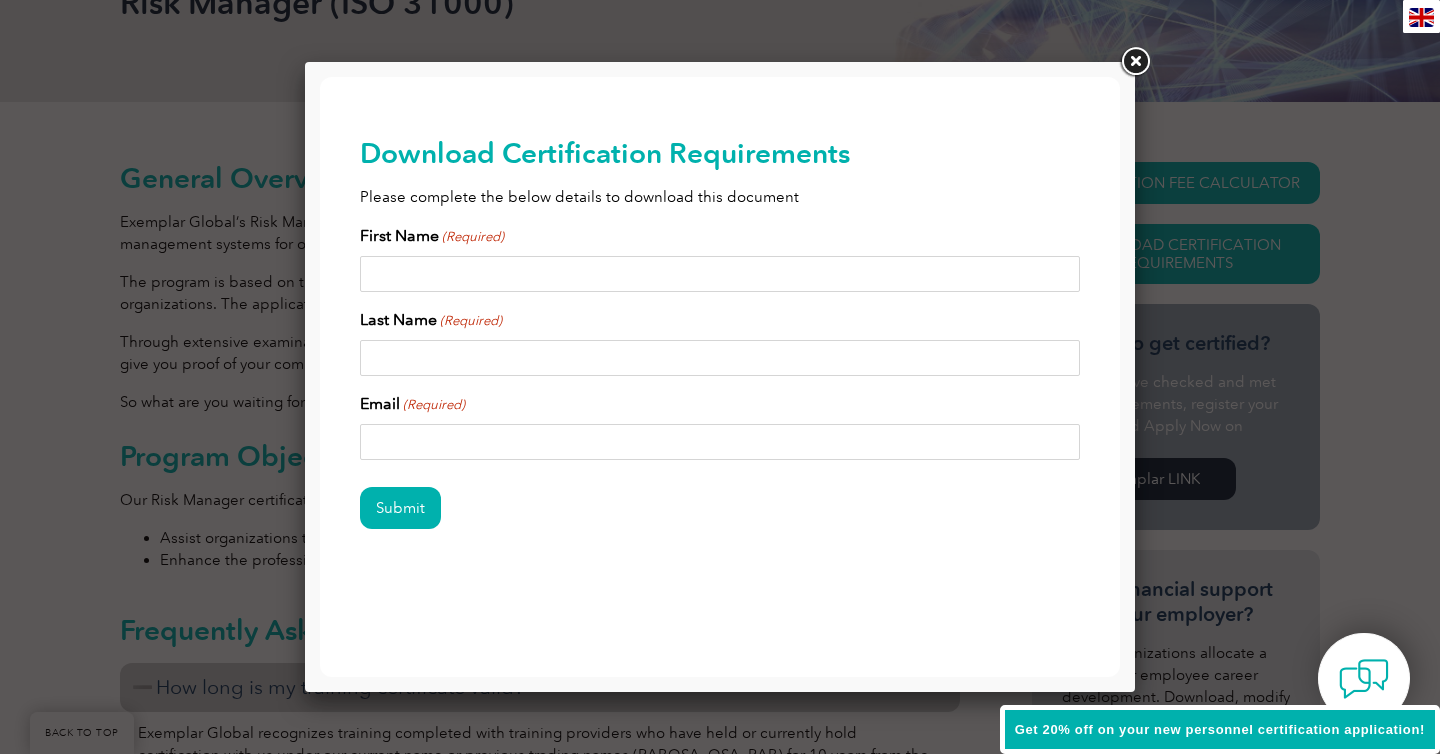 type on "Jennifer Nhung Thai" 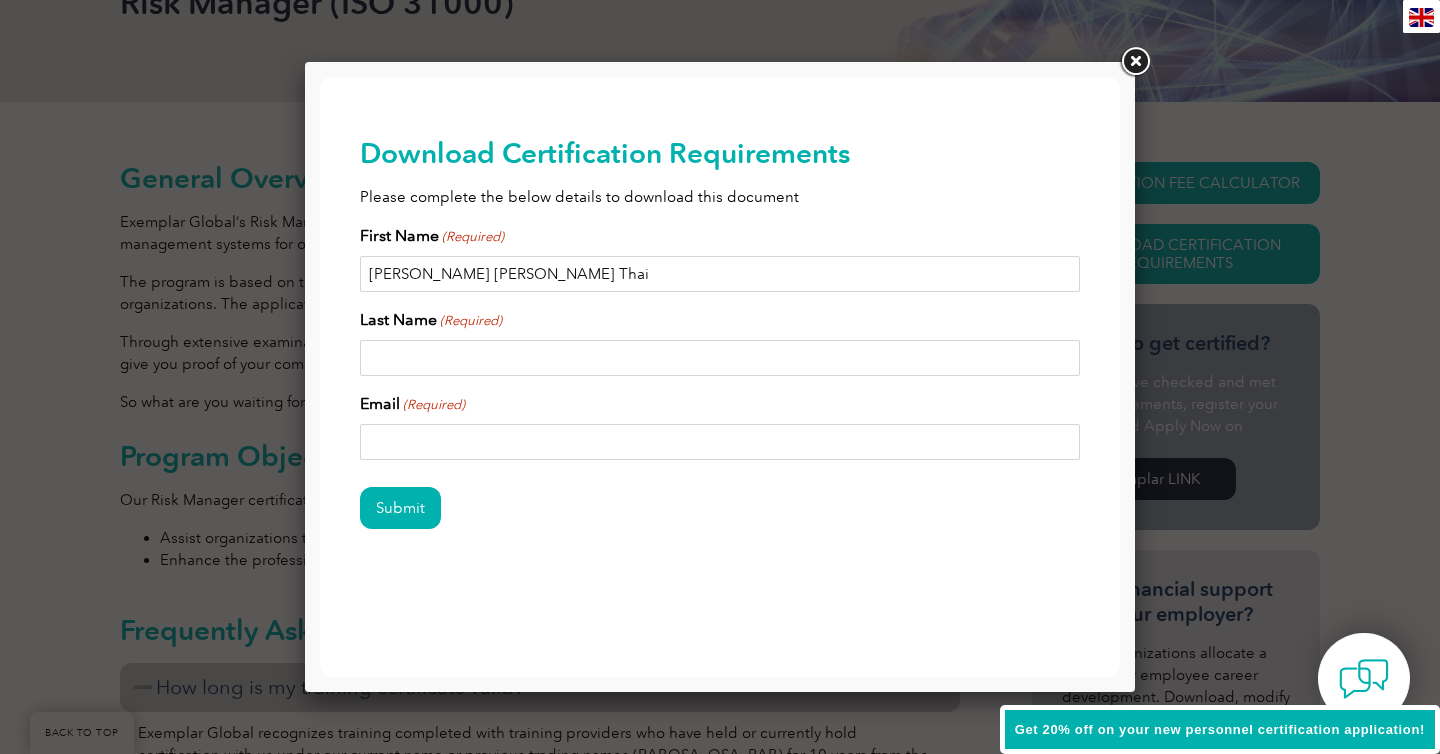 type on "Trinh" 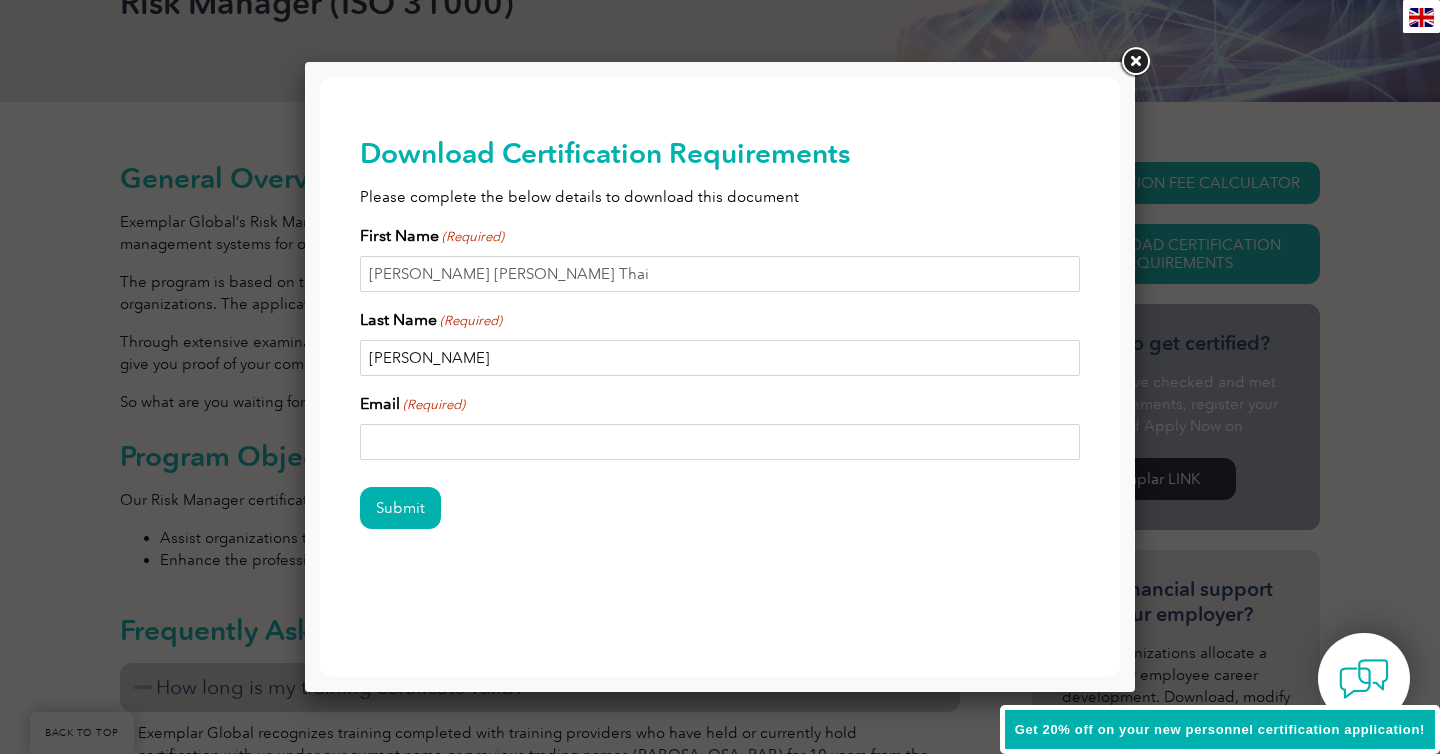 type on "jennifertrinhh@gmail.com" 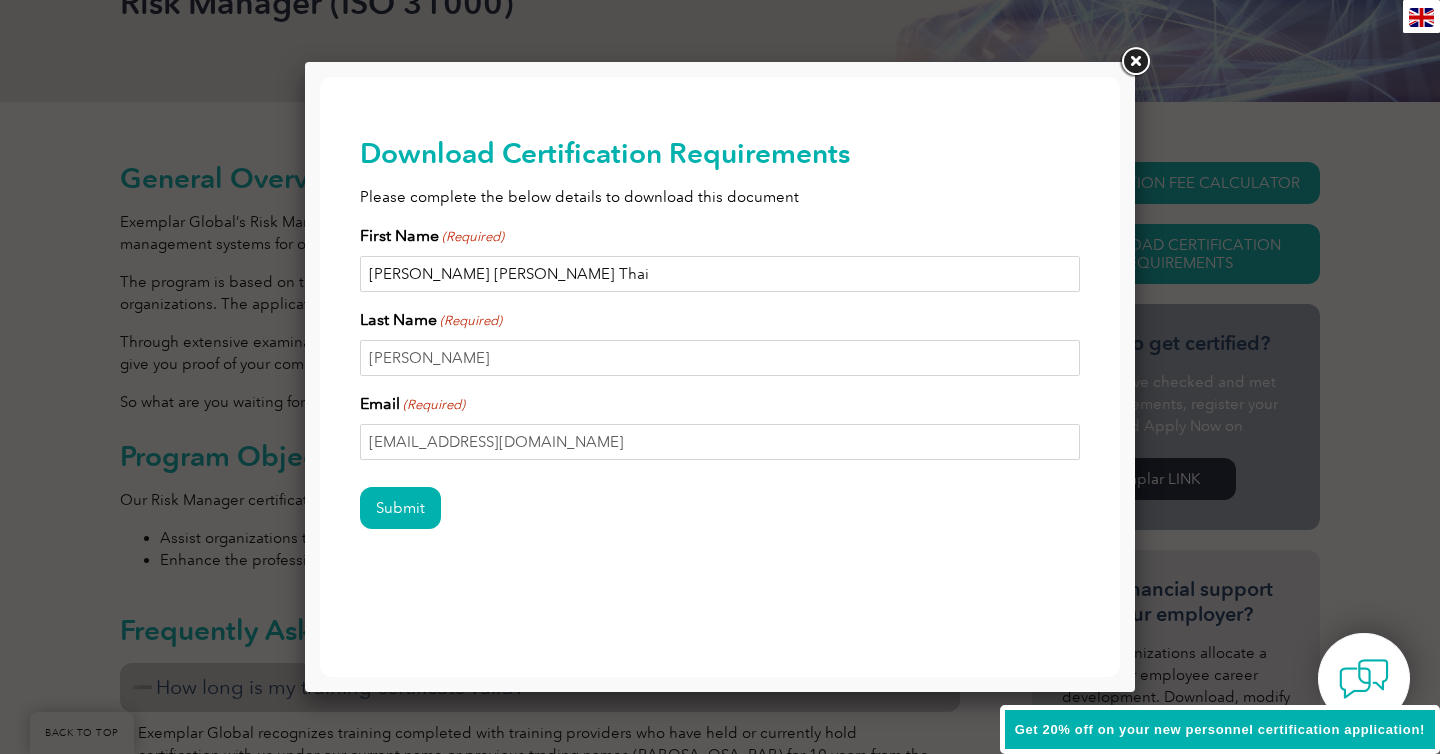 drag, startPoint x: 432, startPoint y: 273, endPoint x: 641, endPoint y: 275, distance: 209.00957 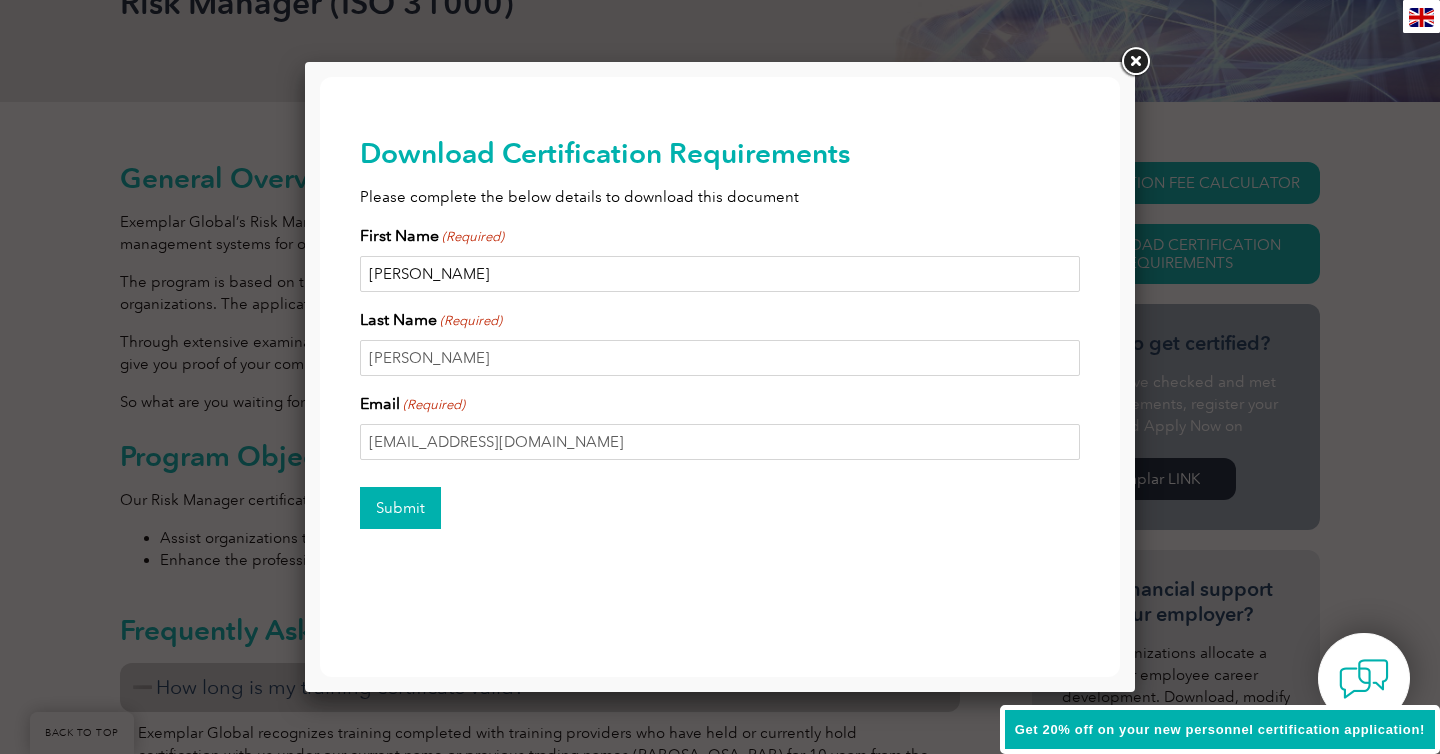 type on "Jennifer" 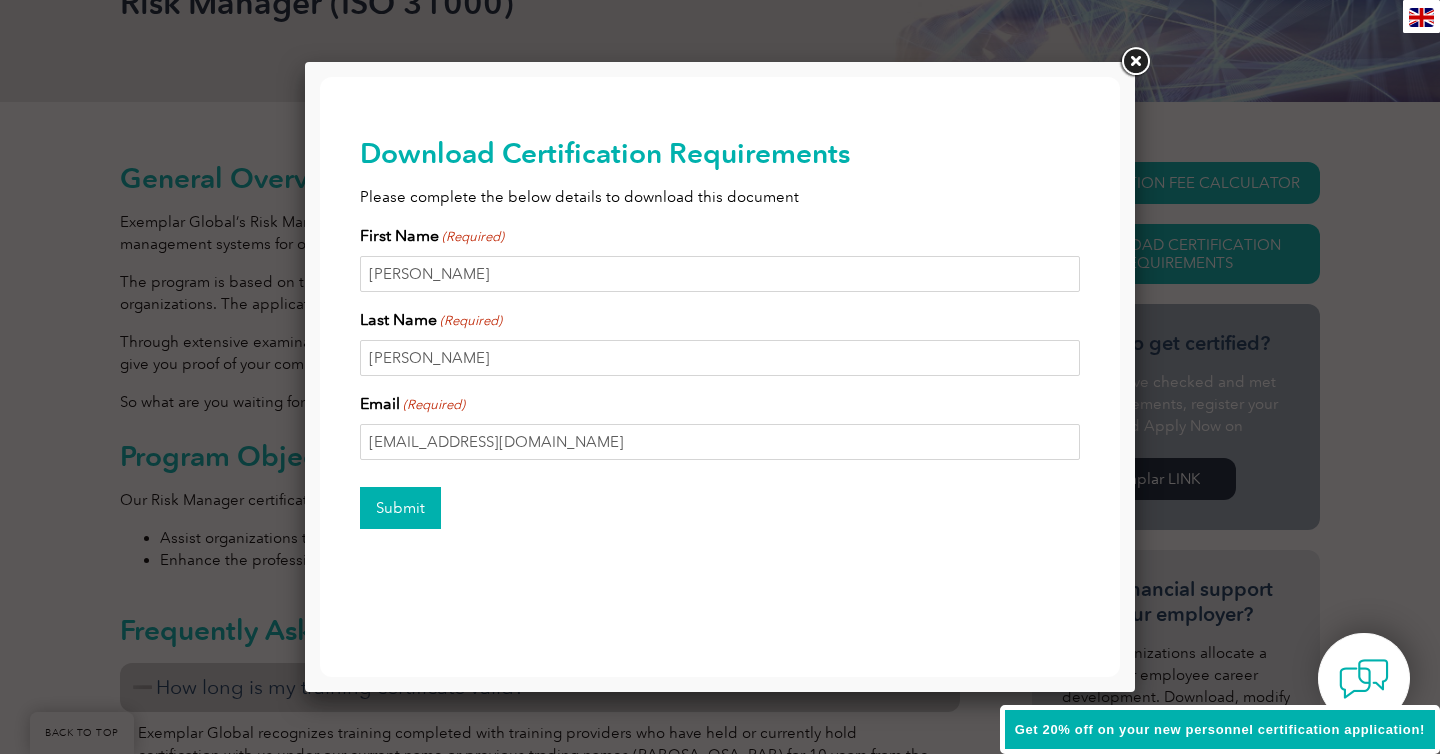 click on "Submit" at bounding box center [400, 508] 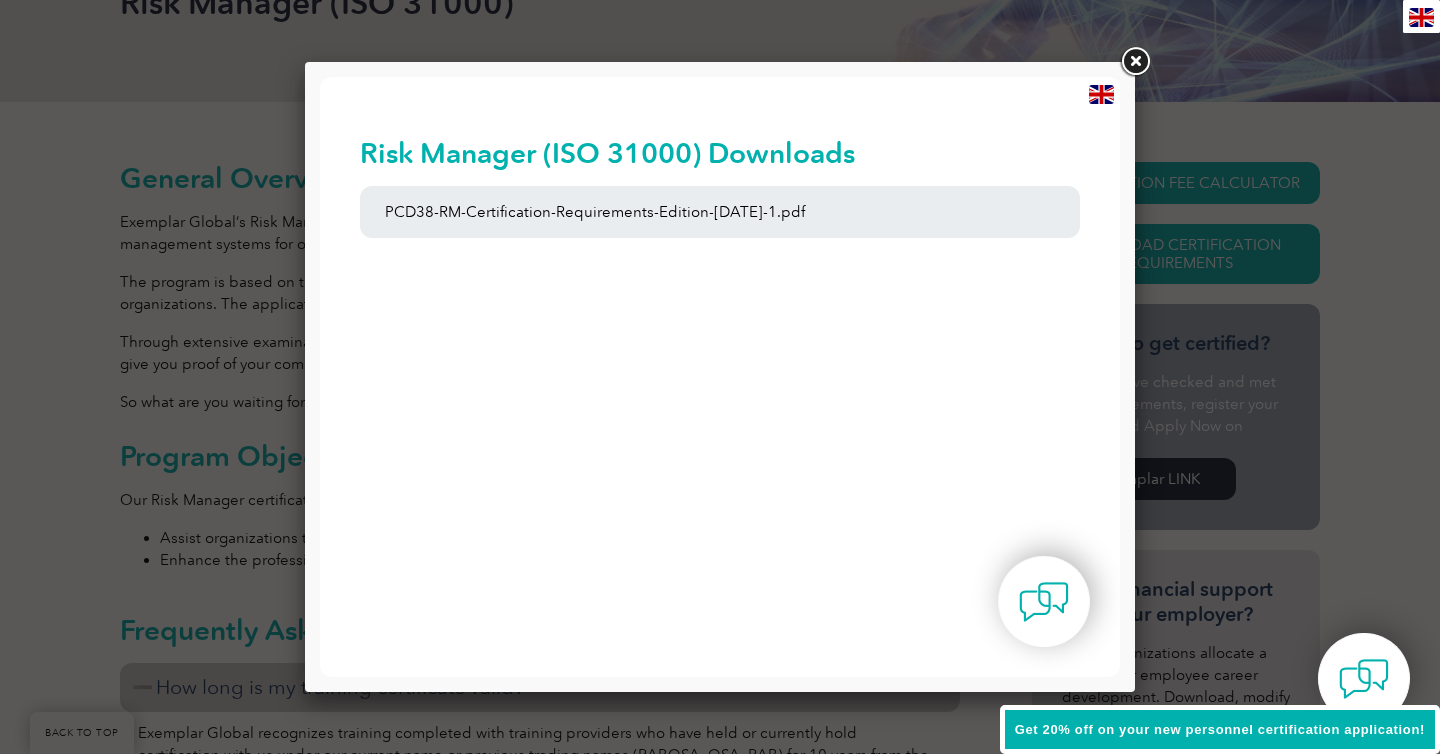 scroll, scrollTop: 0, scrollLeft: 0, axis: both 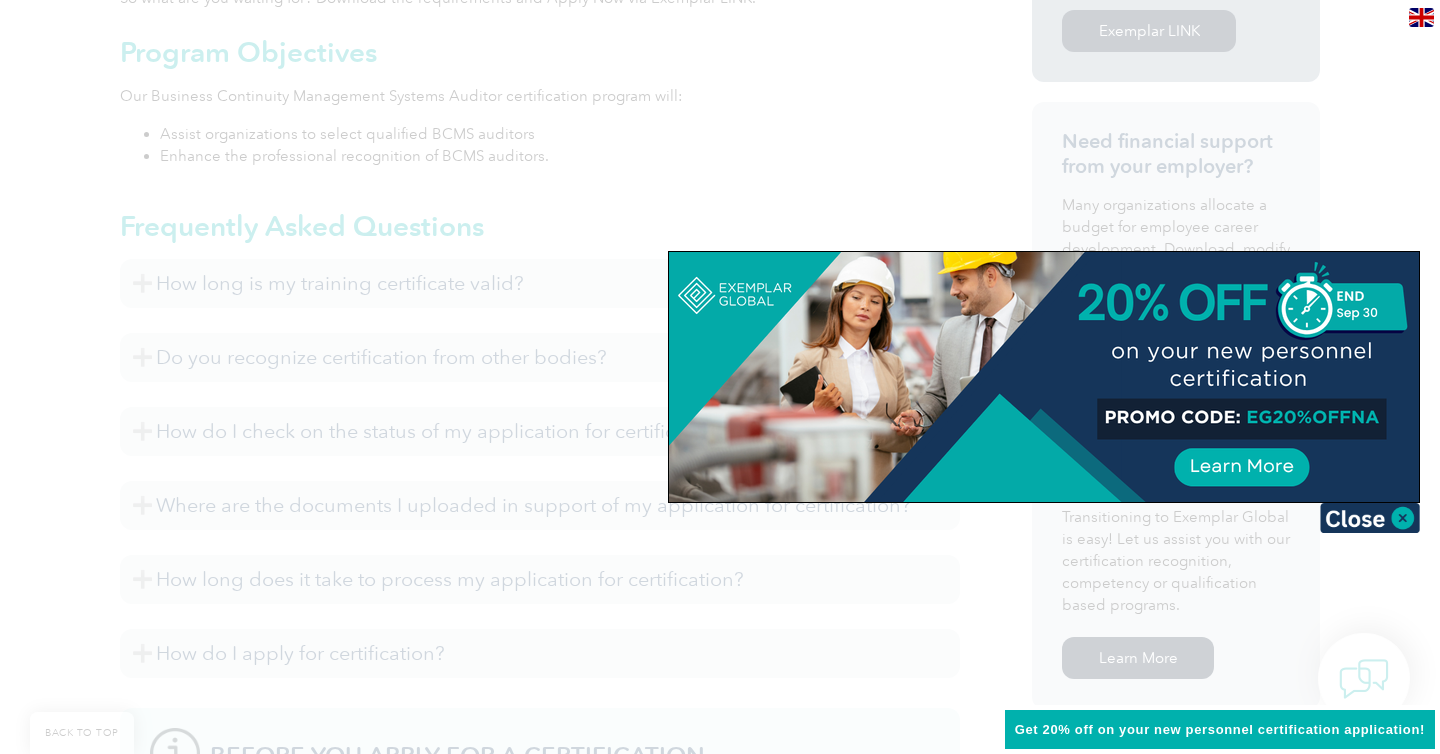 click at bounding box center [720, 377] 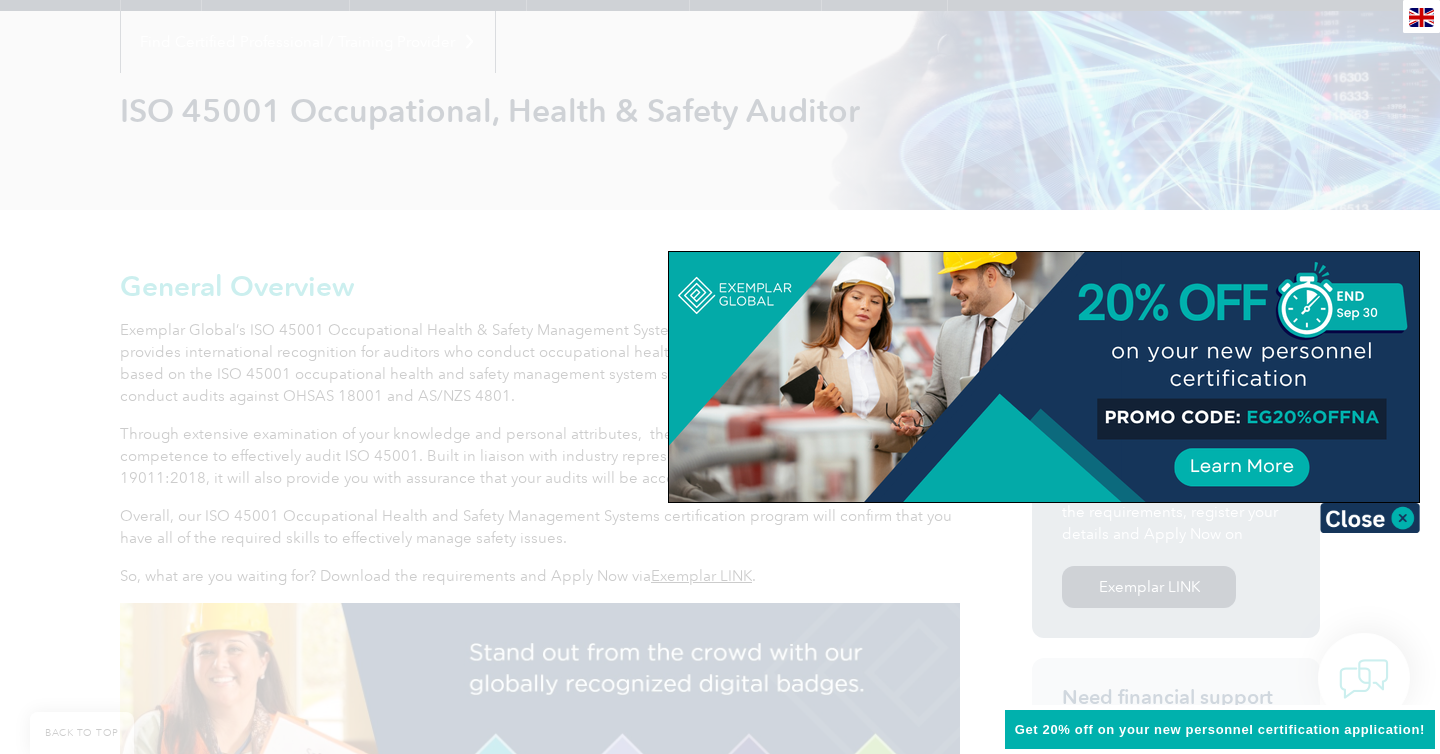 scroll, scrollTop: 461, scrollLeft: 0, axis: vertical 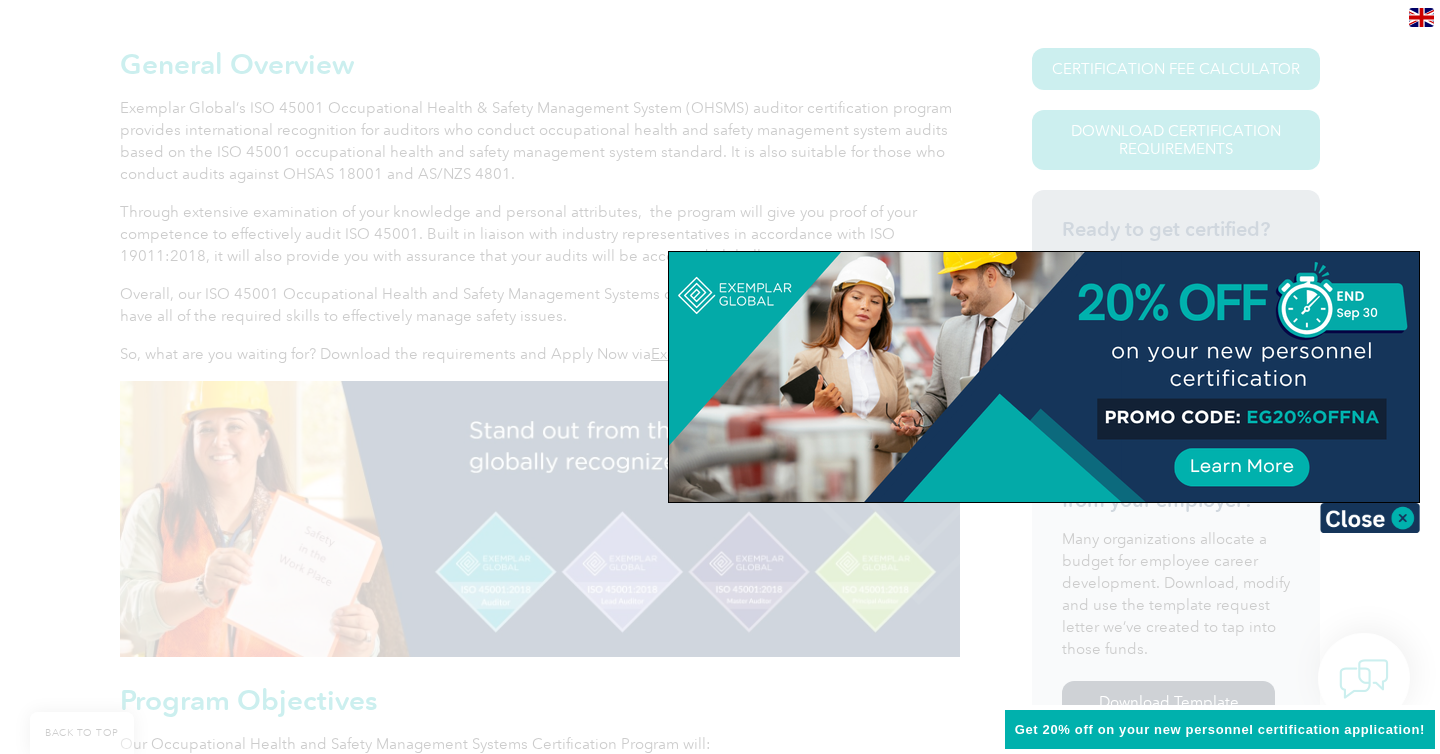 click at bounding box center (720, 377) 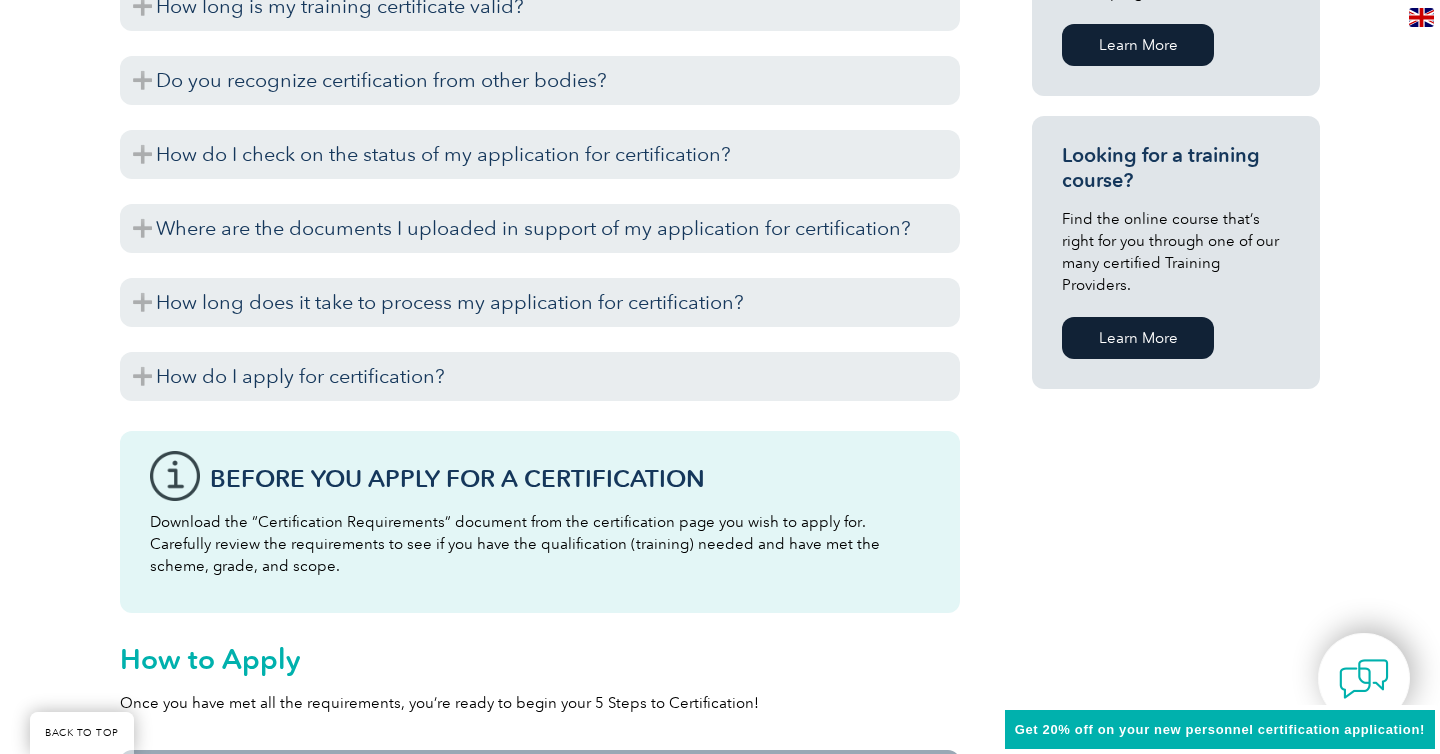 scroll, scrollTop: 1390, scrollLeft: 0, axis: vertical 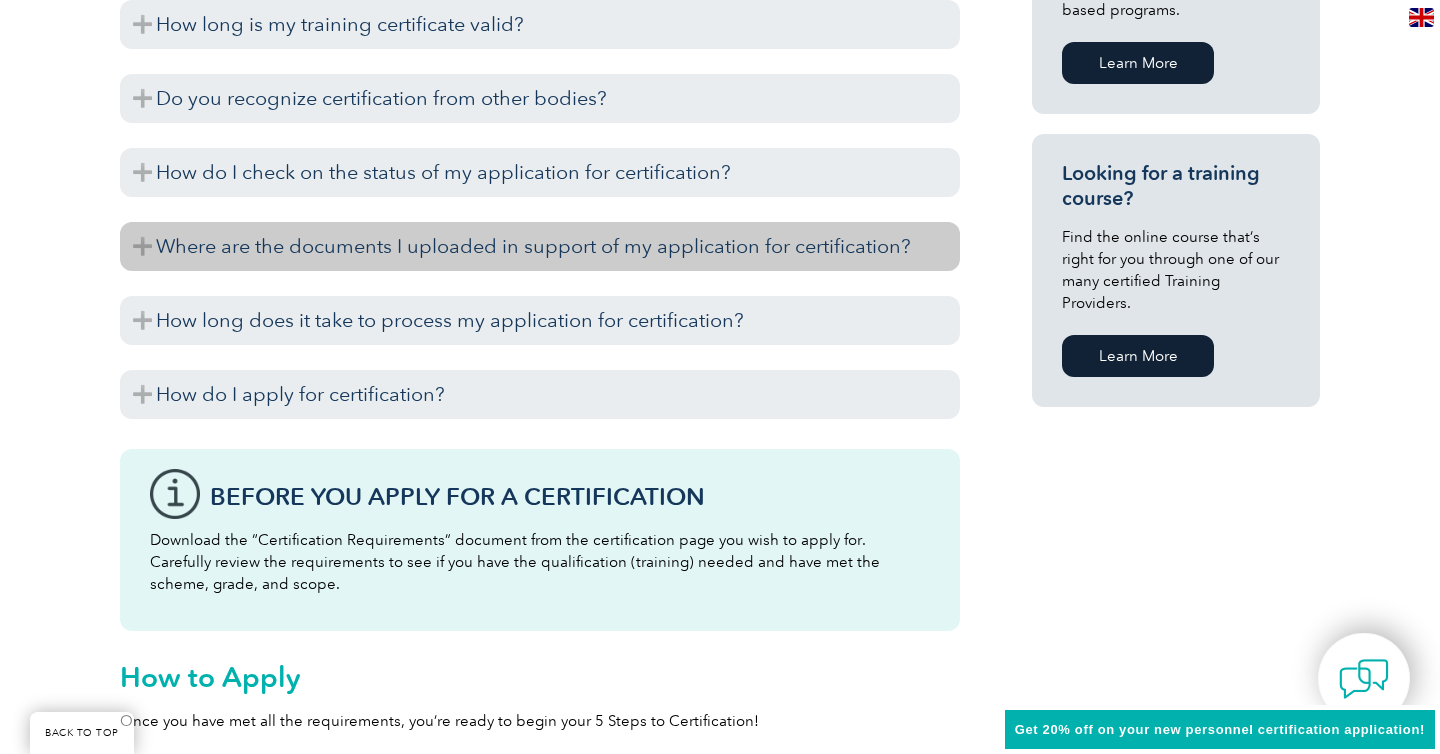click on "Where are the documents I uploaded in support of my application for certification?" at bounding box center (540, 246) 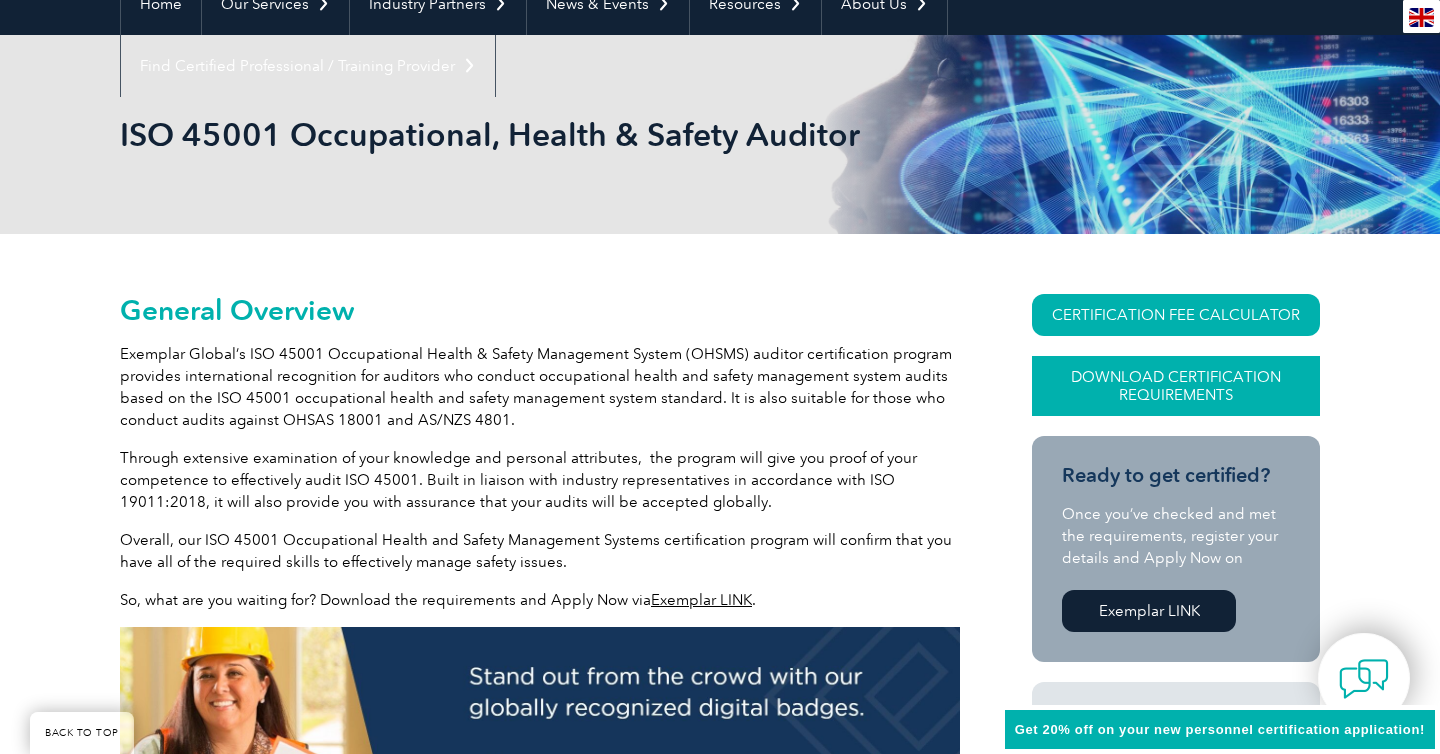 scroll, scrollTop: 219, scrollLeft: 0, axis: vertical 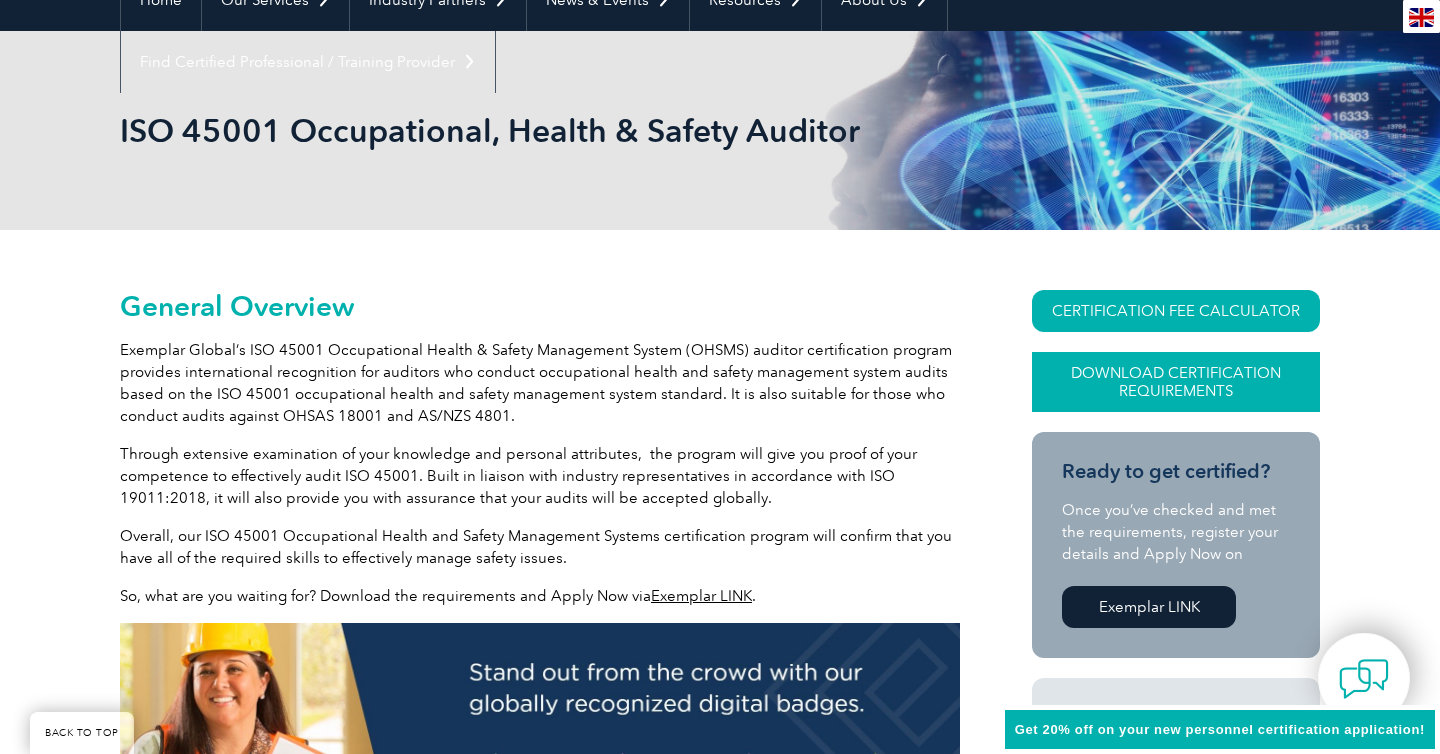 click on "Download Certification Requirements" at bounding box center [1176, 382] 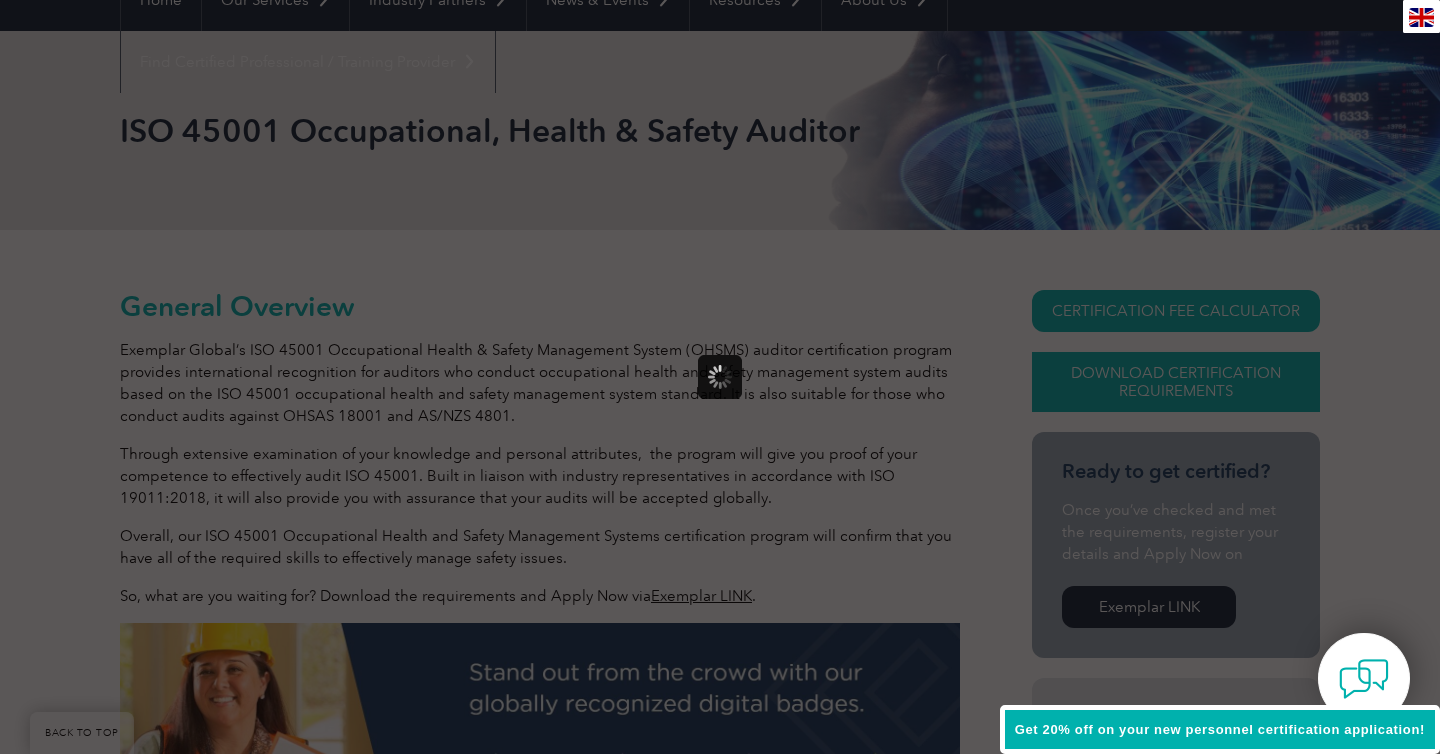 scroll, scrollTop: 0, scrollLeft: 0, axis: both 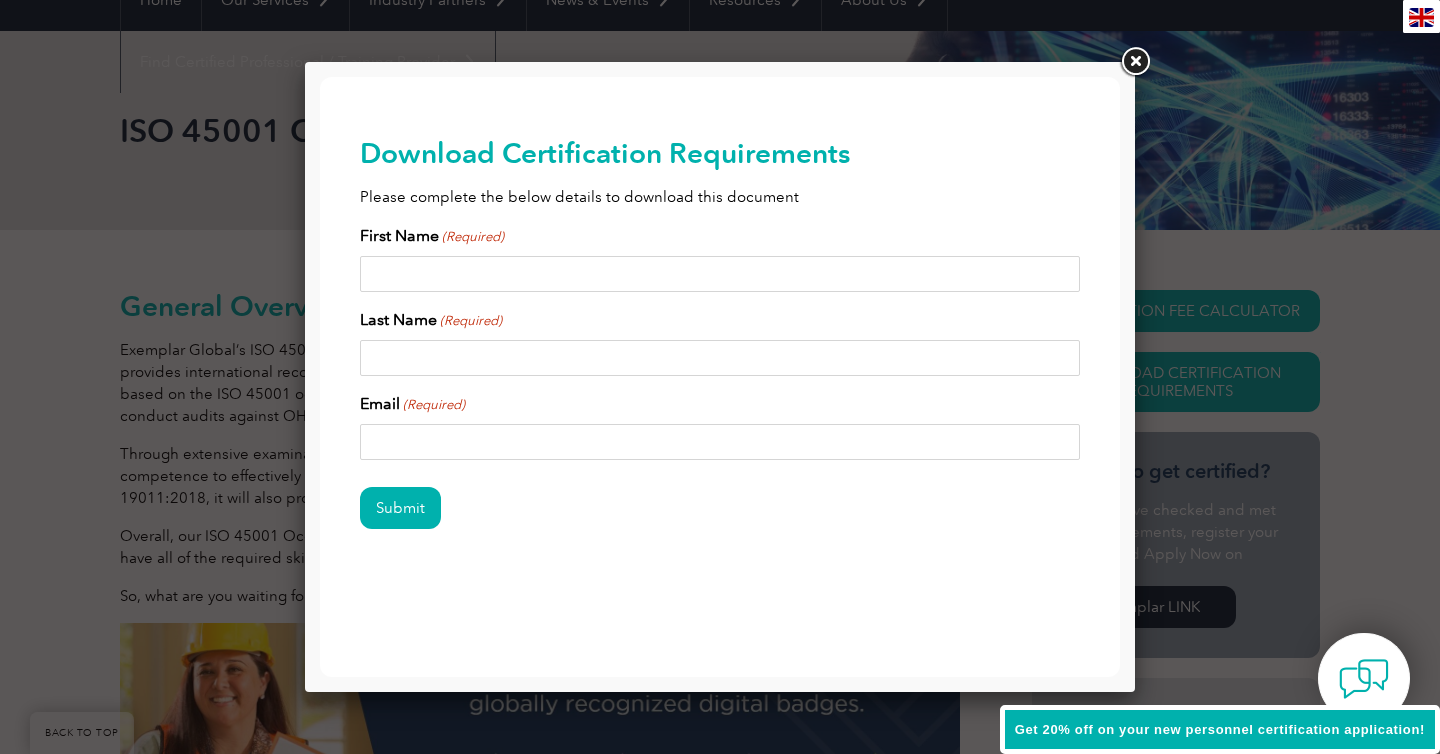 click on "First Name (Required)" at bounding box center (720, 274) 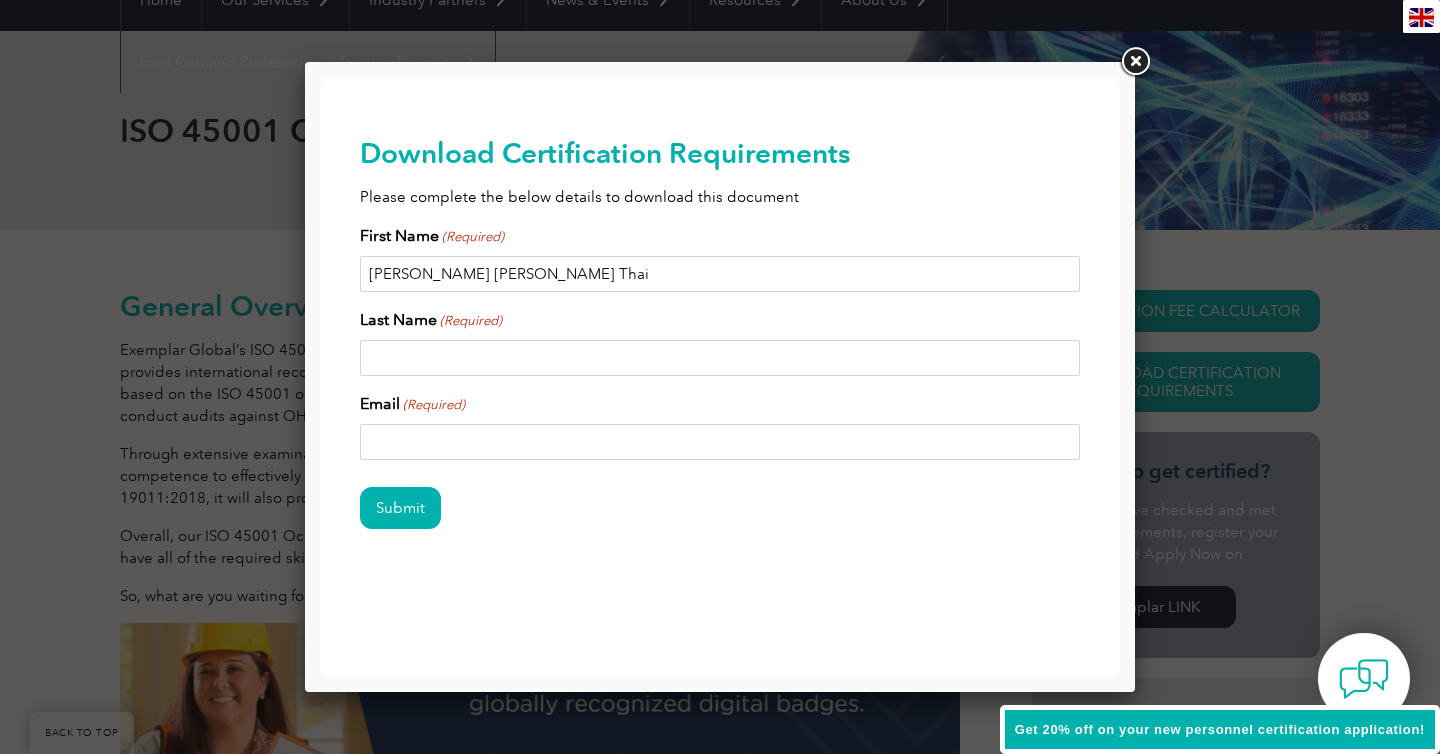 type on "Trinh" 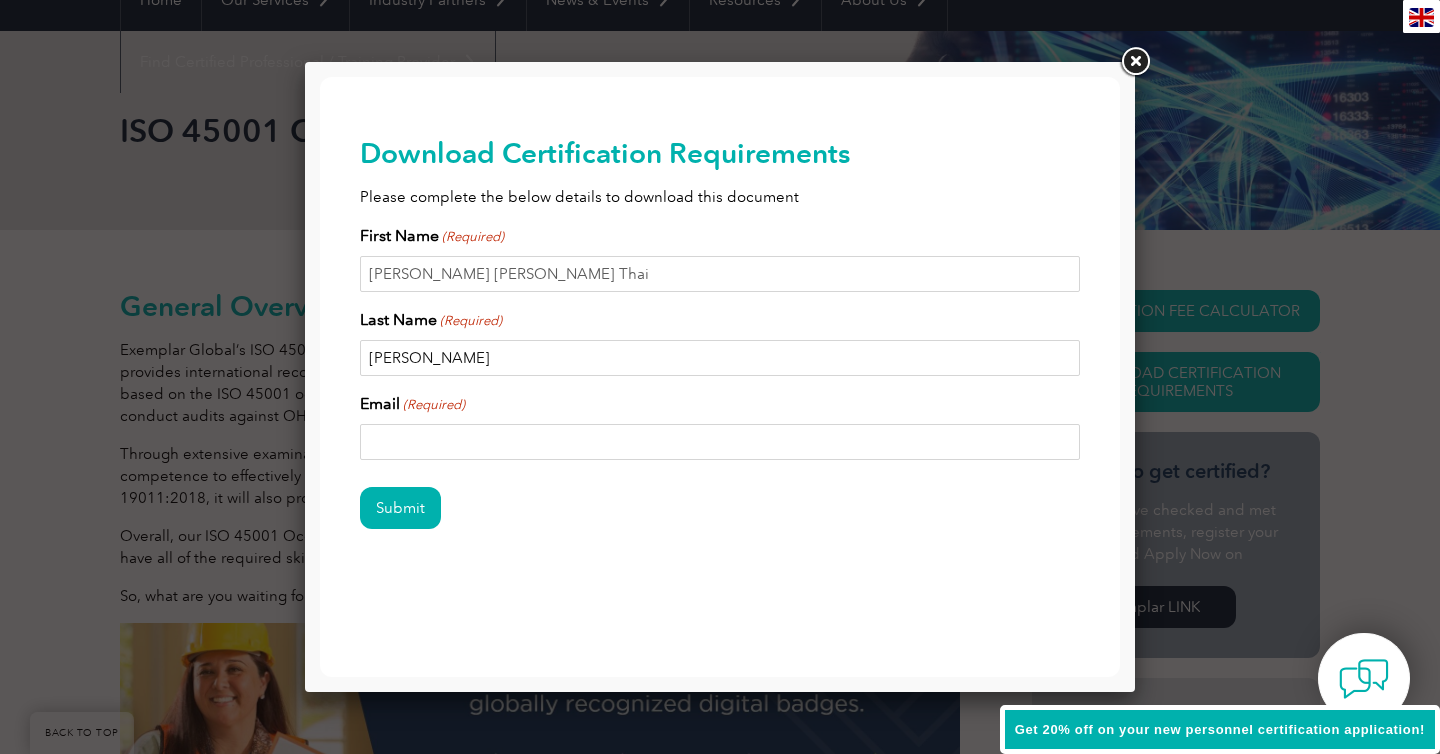 type on "jennifertrinhh@gmail.com" 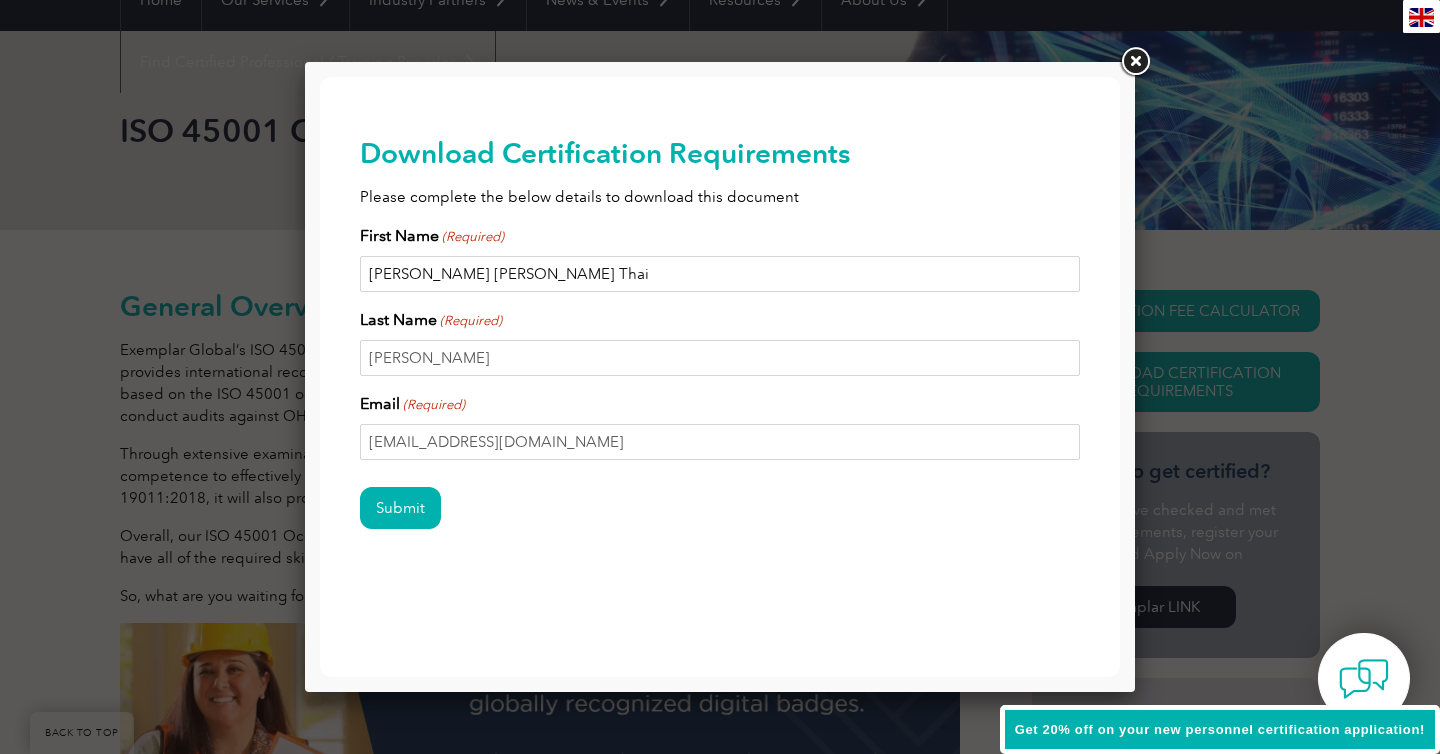 drag, startPoint x: 443, startPoint y: 272, endPoint x: 647, endPoint y: 272, distance: 204 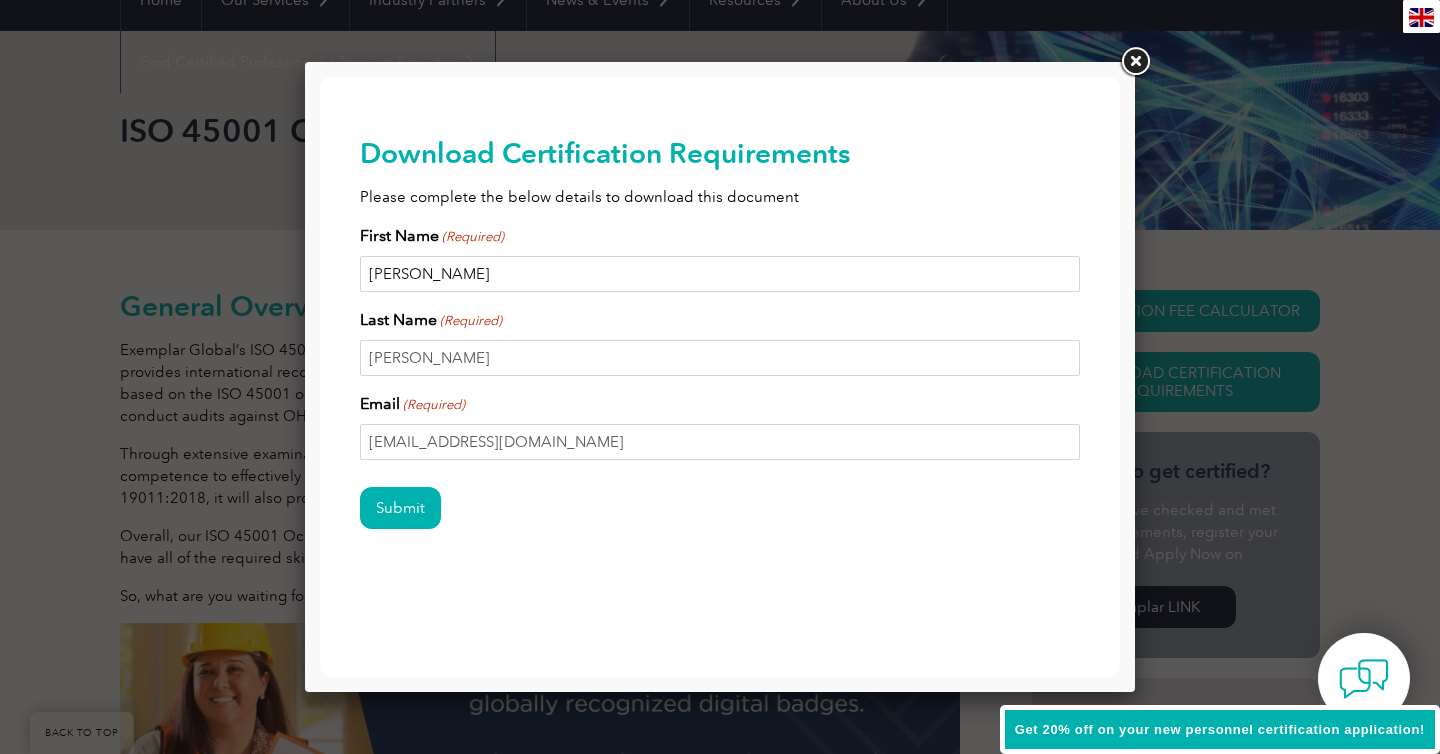 type on "Jennifer" 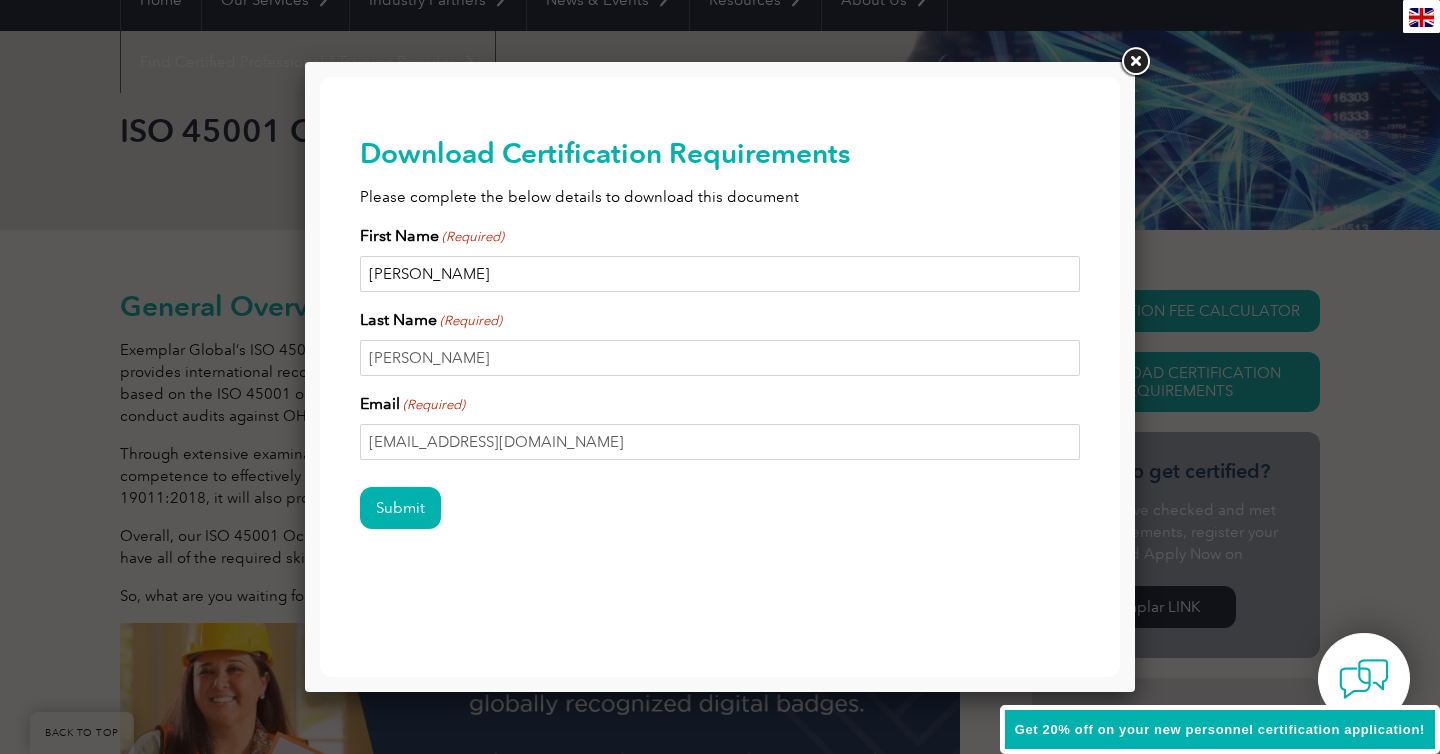 click on "Submit" at bounding box center (400, 508) 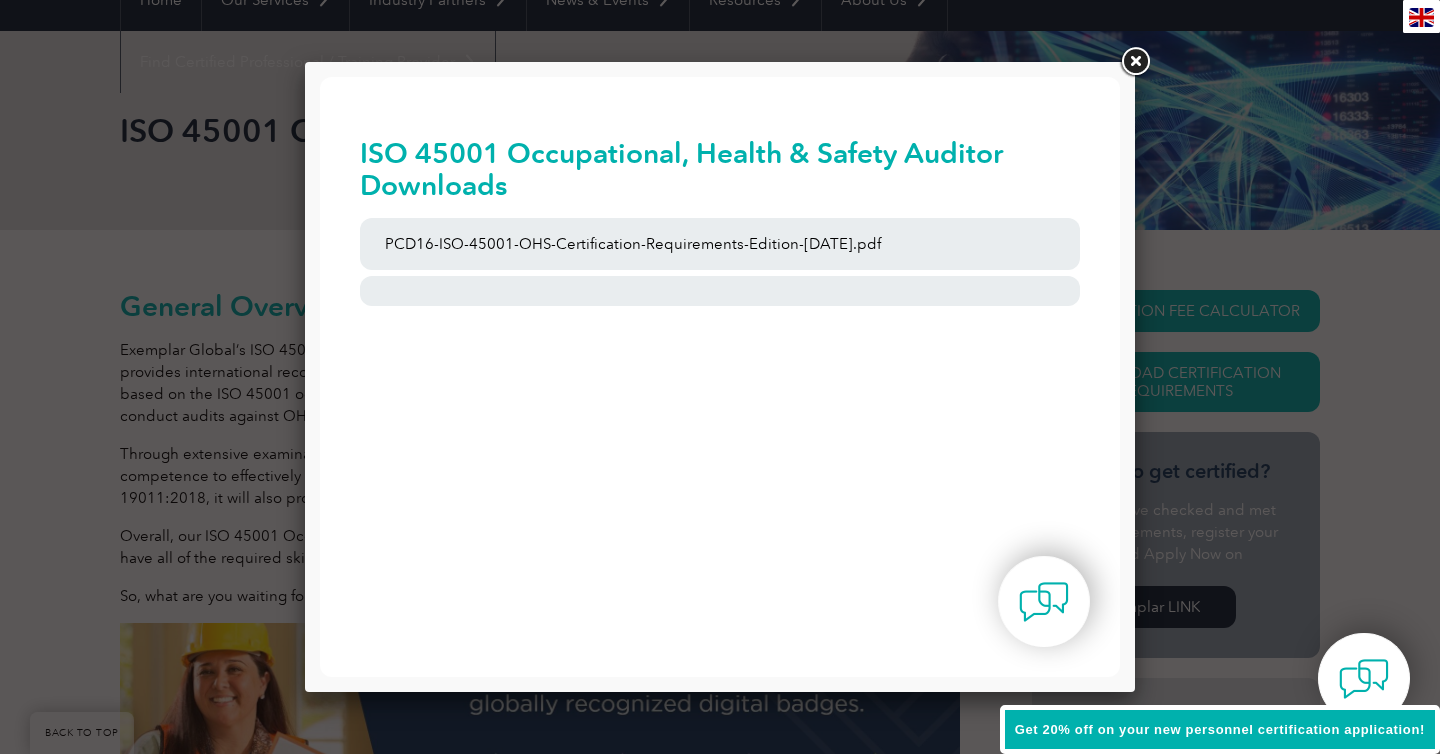 scroll, scrollTop: 0, scrollLeft: 0, axis: both 